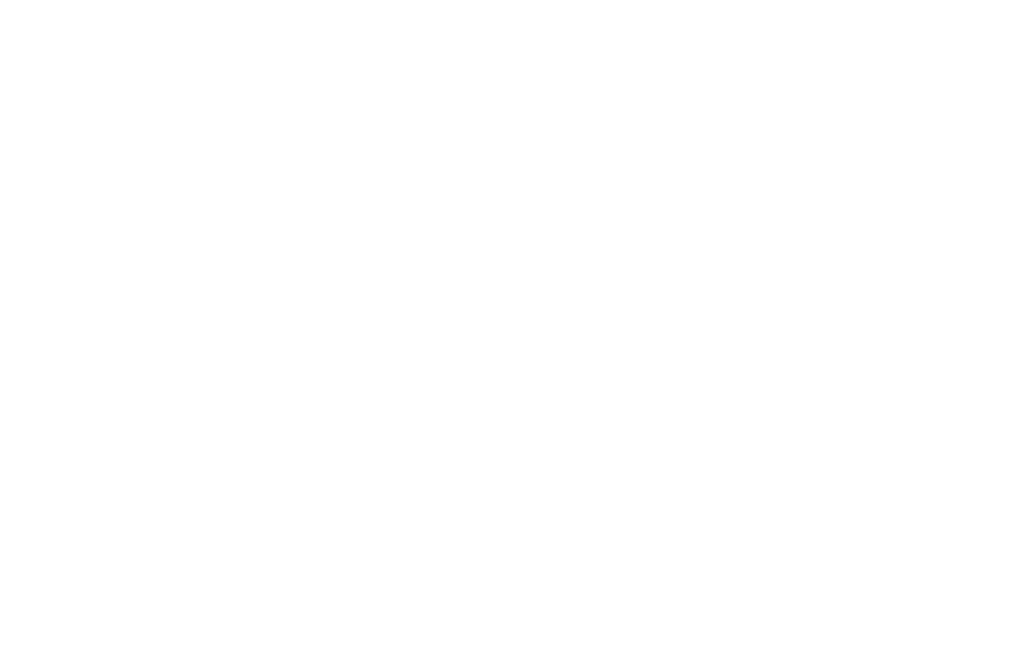 scroll, scrollTop: 0, scrollLeft: 0, axis: both 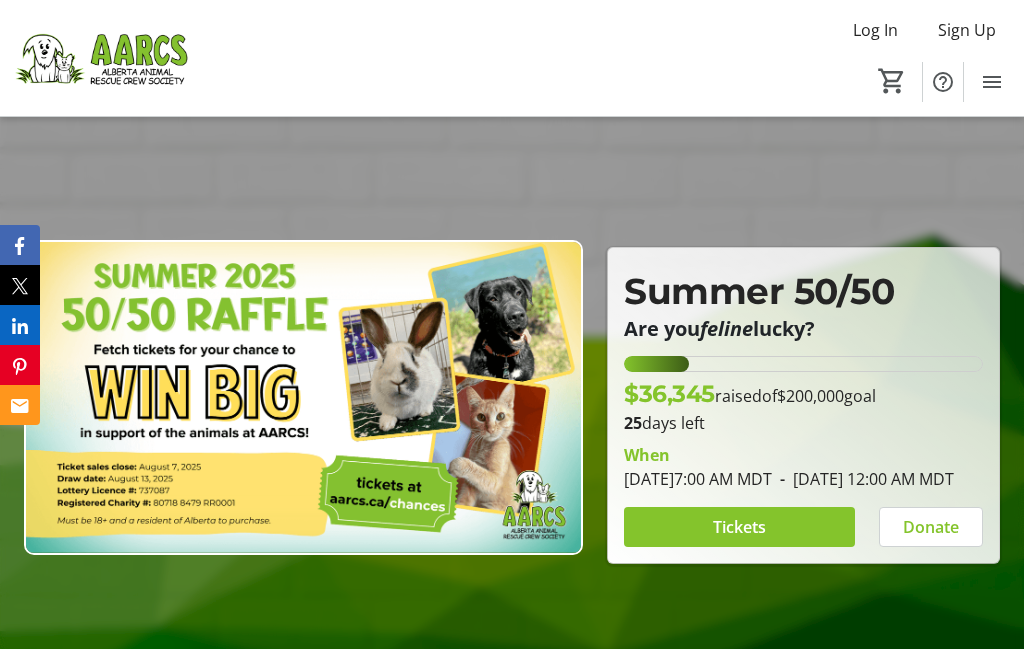 click at bounding box center (739, 527) 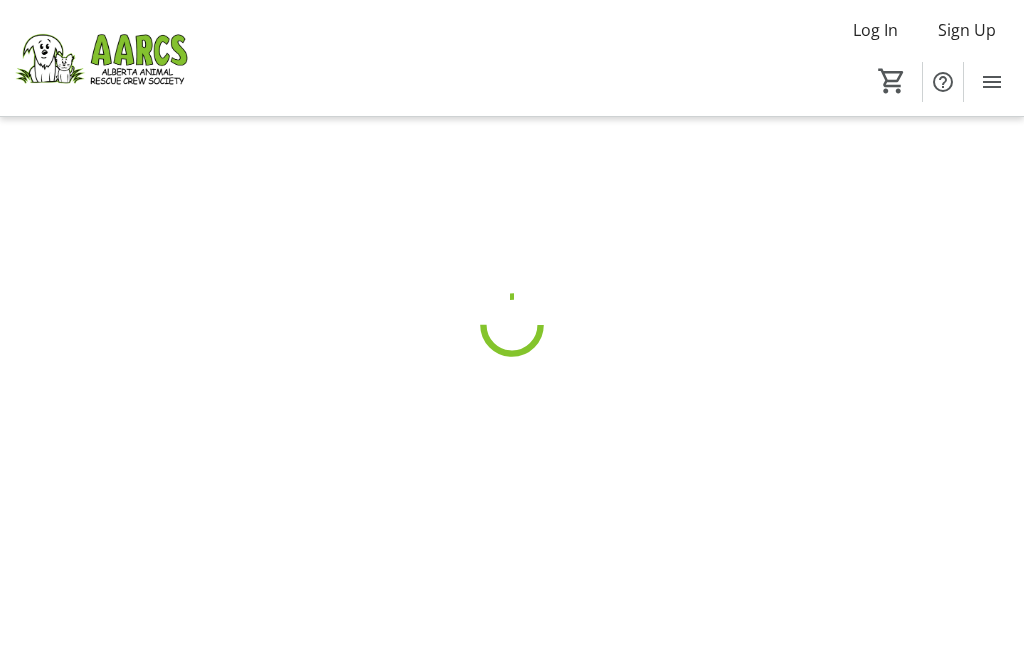 scroll, scrollTop: 0, scrollLeft: 0, axis: both 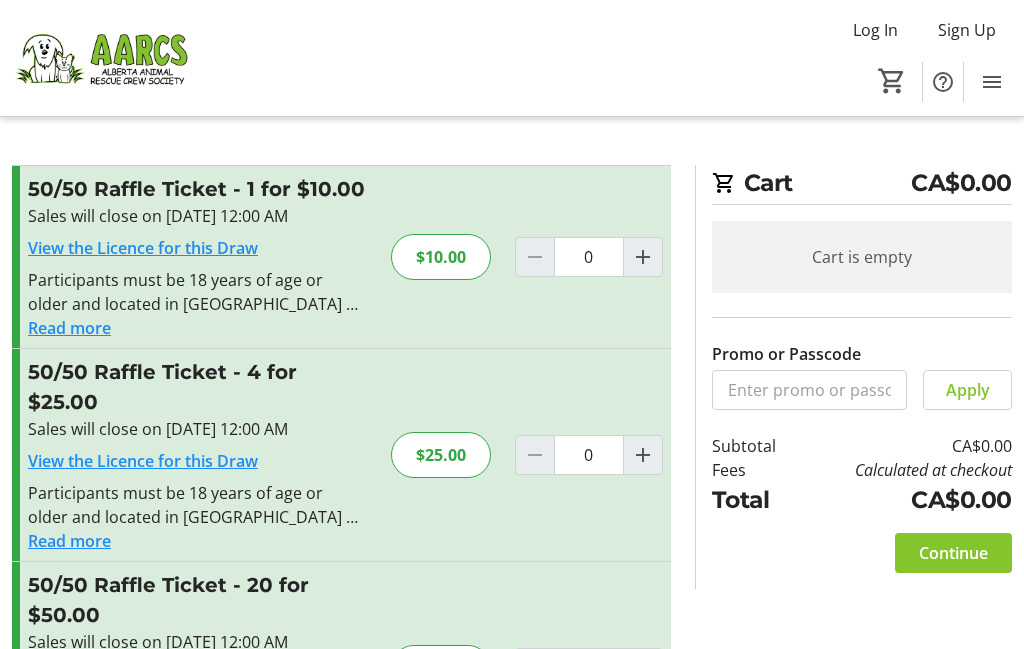 click on "50/50 Raffle Ticket - 1 for $10.00   Sales will close on [DATE] 12:00 AM  View the Licence for this Draw Participants must be 18 years of age or older and located in [GEOGRAPHIC_DATA] at the time of purchase. The name of a minor must not be written on a ticket. Keep your ticket until a winner is confirmed. The winner must have their ticket to claim the prize.  Read more  Participants must be 18 years of age or older and located in [GEOGRAPHIC_DATA] at the time of purchase. The name of a minor must not be written on a ticket. Keep your ticket until a winner is confirmed. The winner must have their ticket to claim the prize.  $10.00  0" 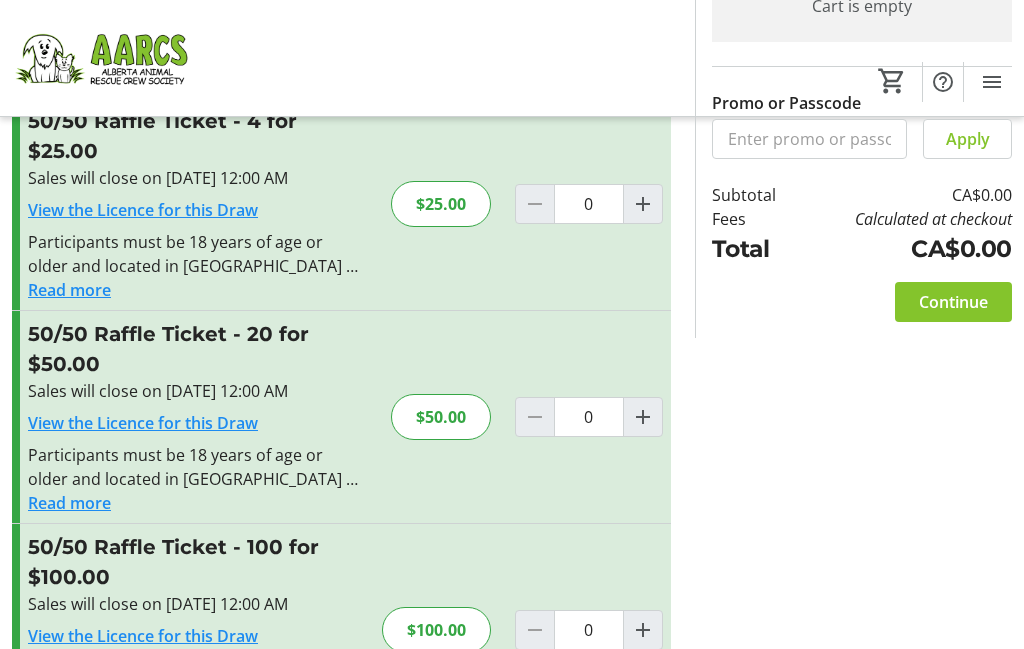 scroll, scrollTop: 328, scrollLeft: 0, axis: vertical 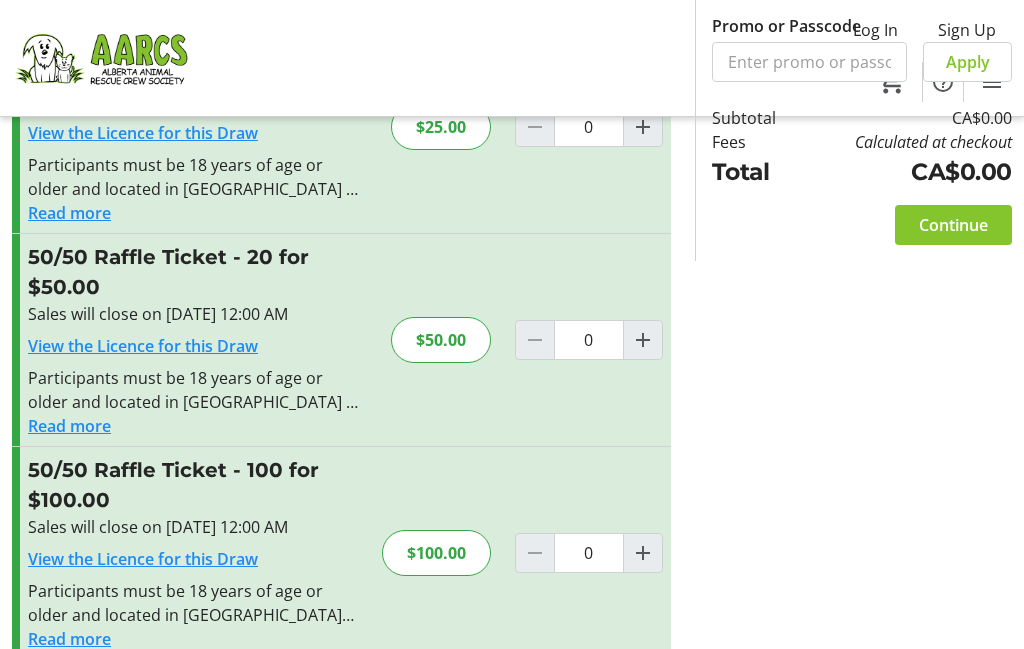 click on "$100.00" 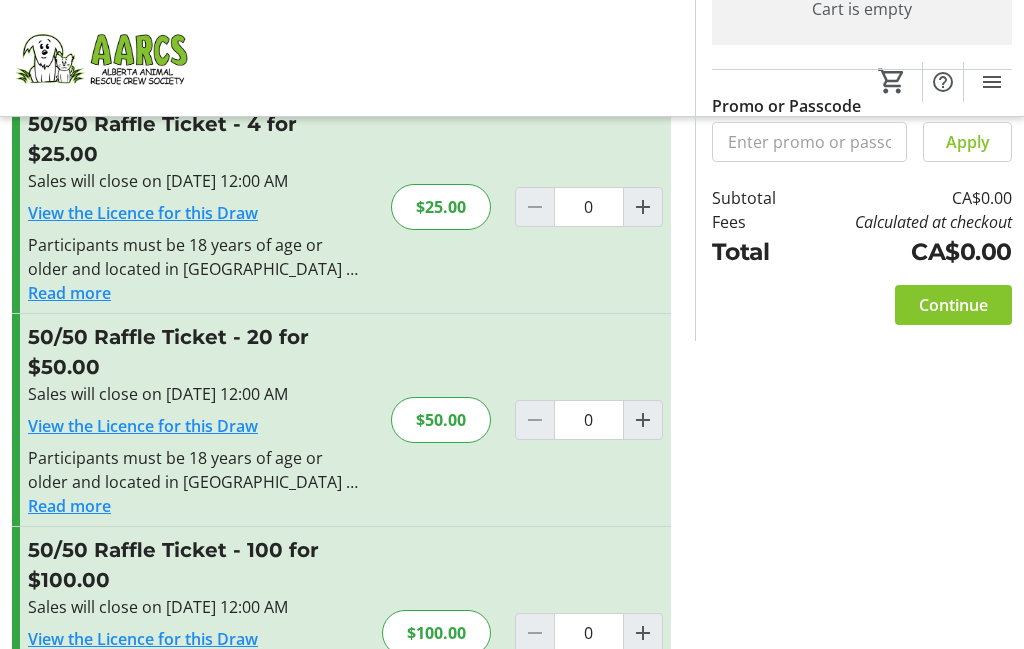 scroll, scrollTop: 251, scrollLeft: 0, axis: vertical 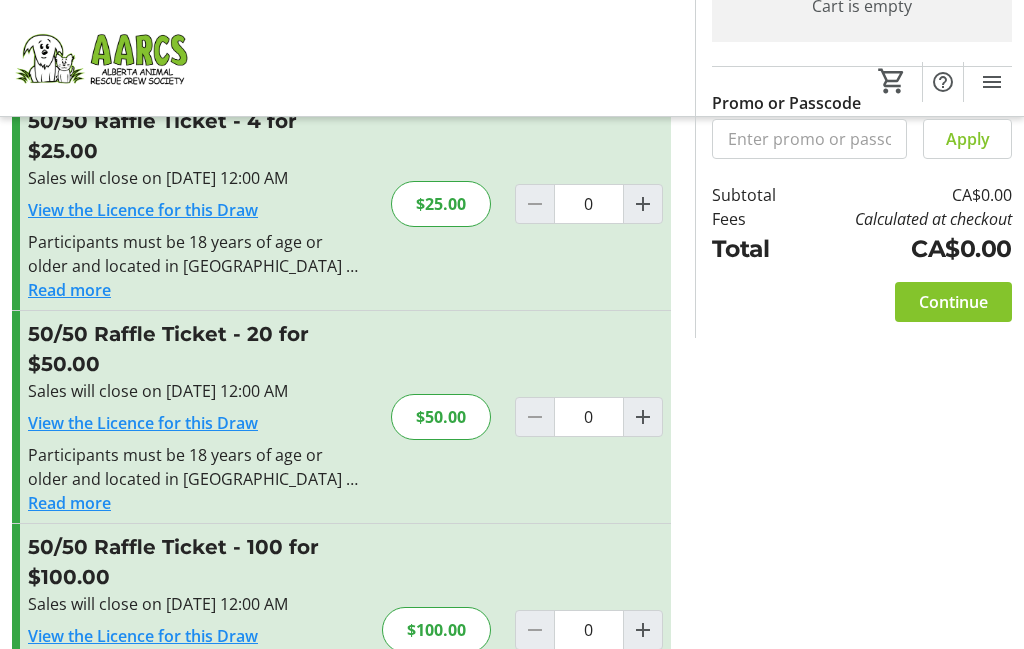click 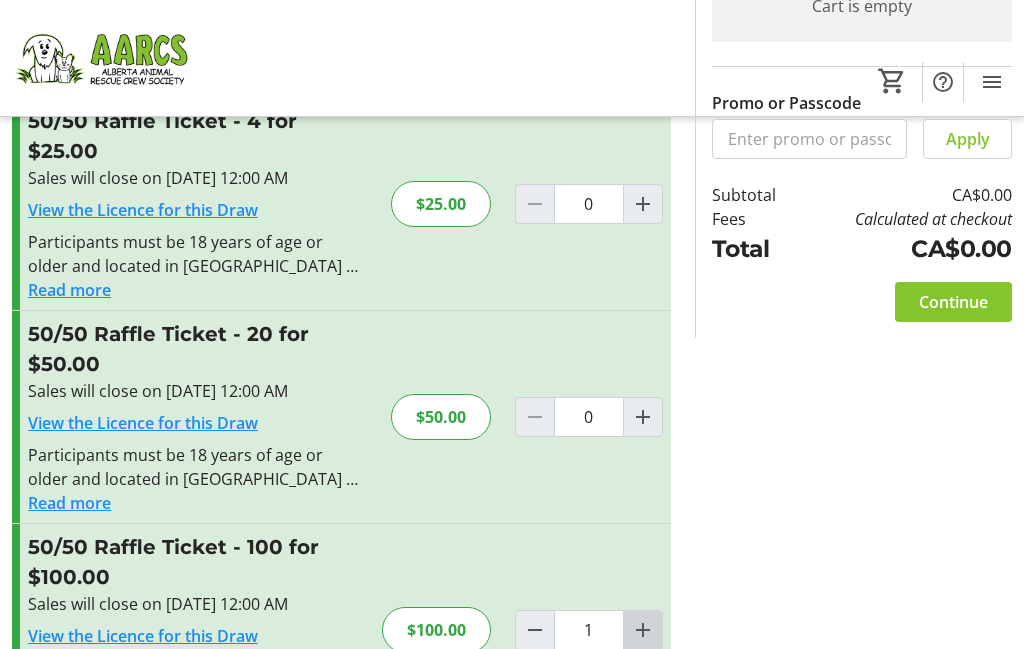 click 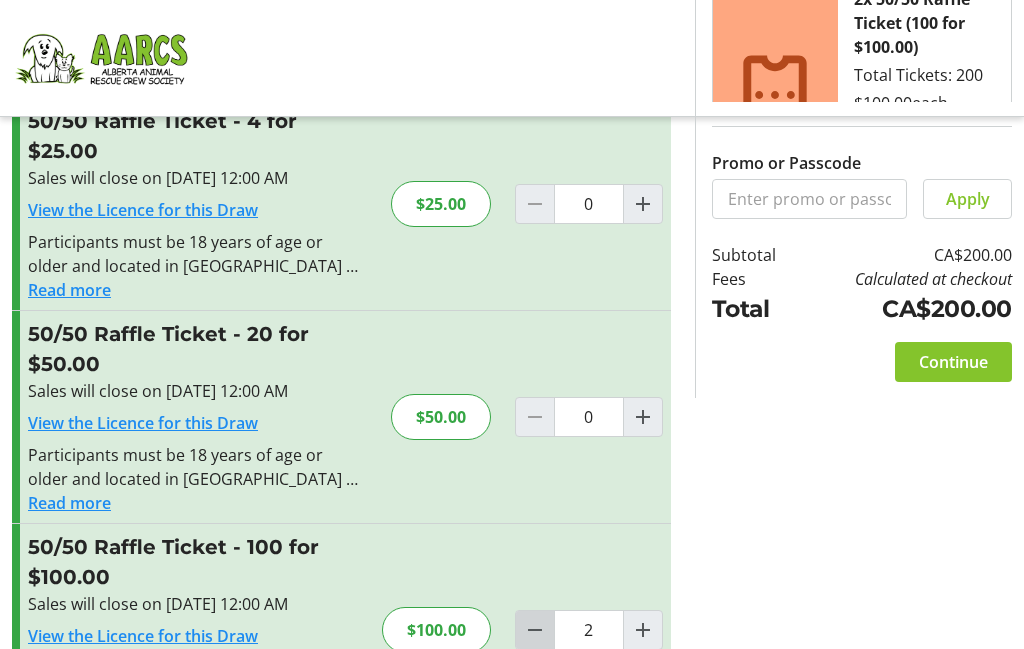 click 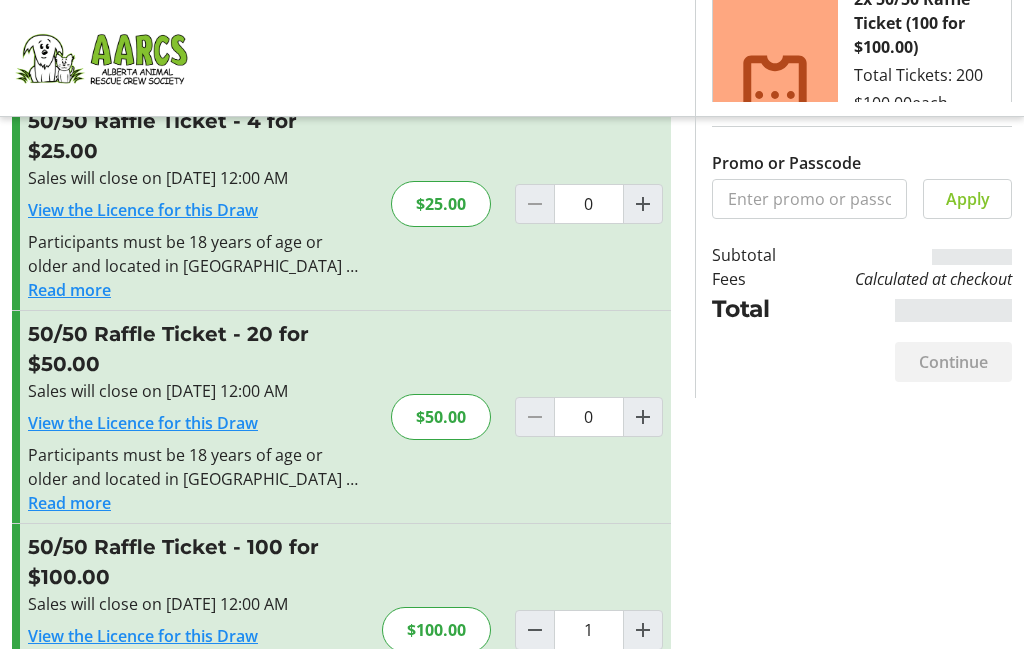 type on "1" 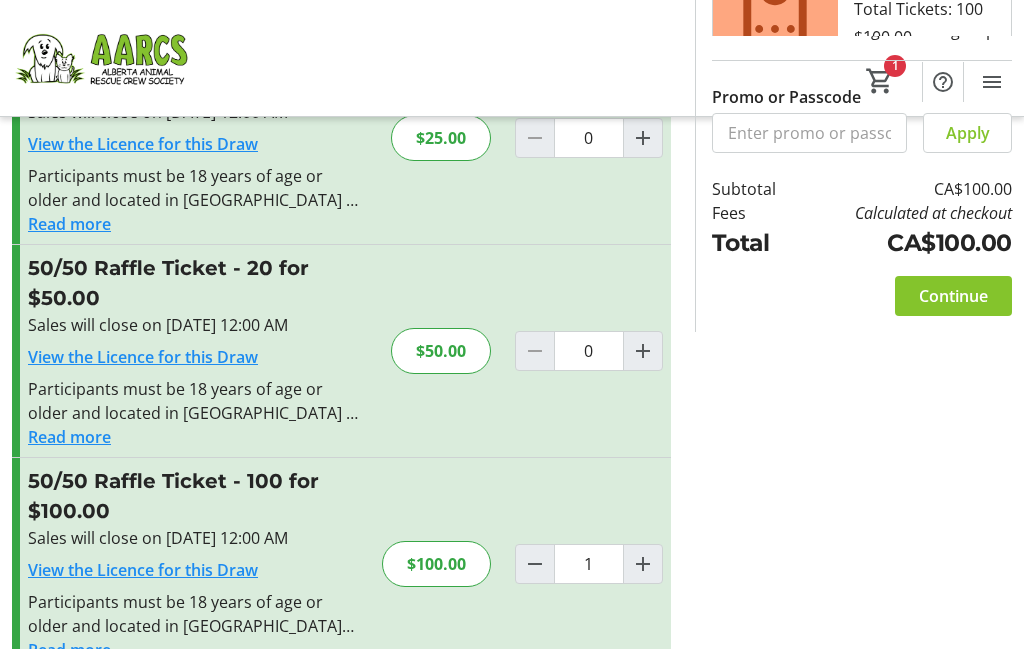 scroll, scrollTop: 315, scrollLeft: 0, axis: vertical 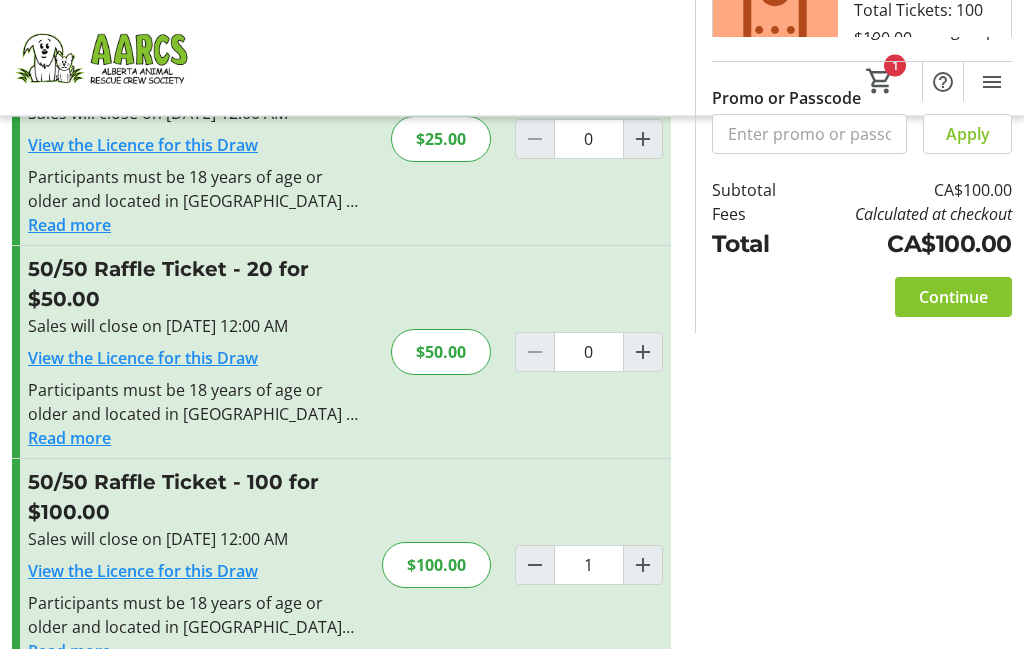 click on "Promo or Passcode  Apply   50/50 Raffle Ticket - 1 for $10.00   Sales will close on [DATE] 12:00 AM  View the Licence for this Draw Participants must be 18 years of age or older and located in [GEOGRAPHIC_DATA] at the time of purchase. The name of a minor must not be written on a ticket. Keep your ticket until a winner is confirmed. The winner must have their ticket to claim the prize.  Read more  Participants must be 18 years of age or older and located in [GEOGRAPHIC_DATA] at the time of purchase. The name of a minor must not be written on a ticket. Keep your ticket until a winner is confirmed. The winner must have their ticket to claim the prize.  $10.00  0  50/50 Raffle Ticket - 4 for $25.00   Sales will close on [DATE] 12:00 AM  View the Licence for this Draw Participants must be 18 years of age or older and located in [GEOGRAPHIC_DATA] at the time of purchase. The name of a minor must not be written on a ticket. Keep your ticket until a winner is confirmed. The winner must have their ticket to claim the prize.  $25.00  0" 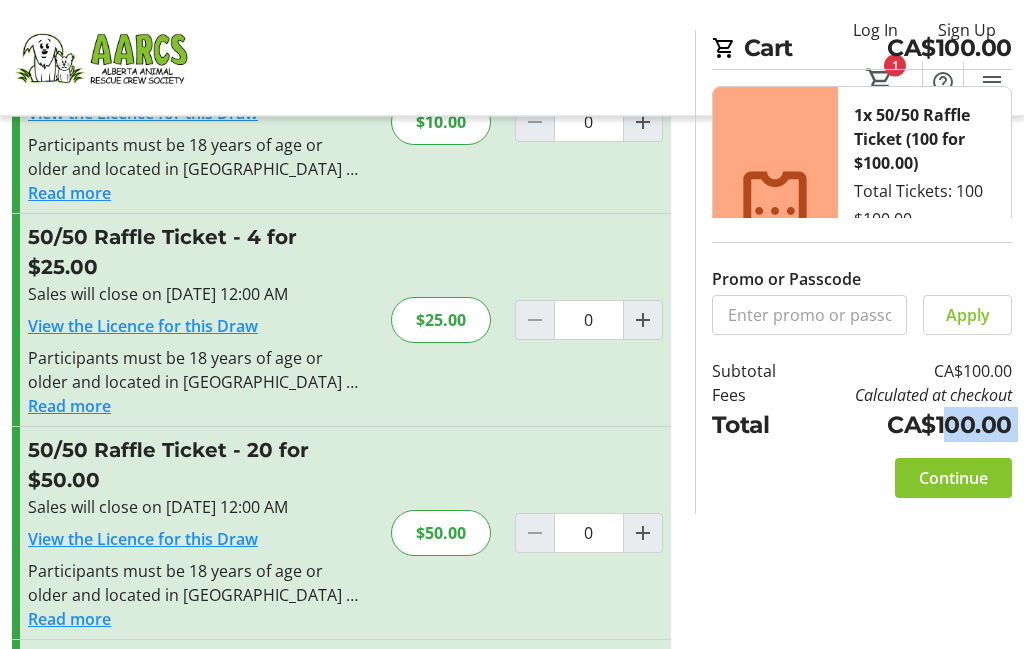 scroll, scrollTop: 135, scrollLeft: 0, axis: vertical 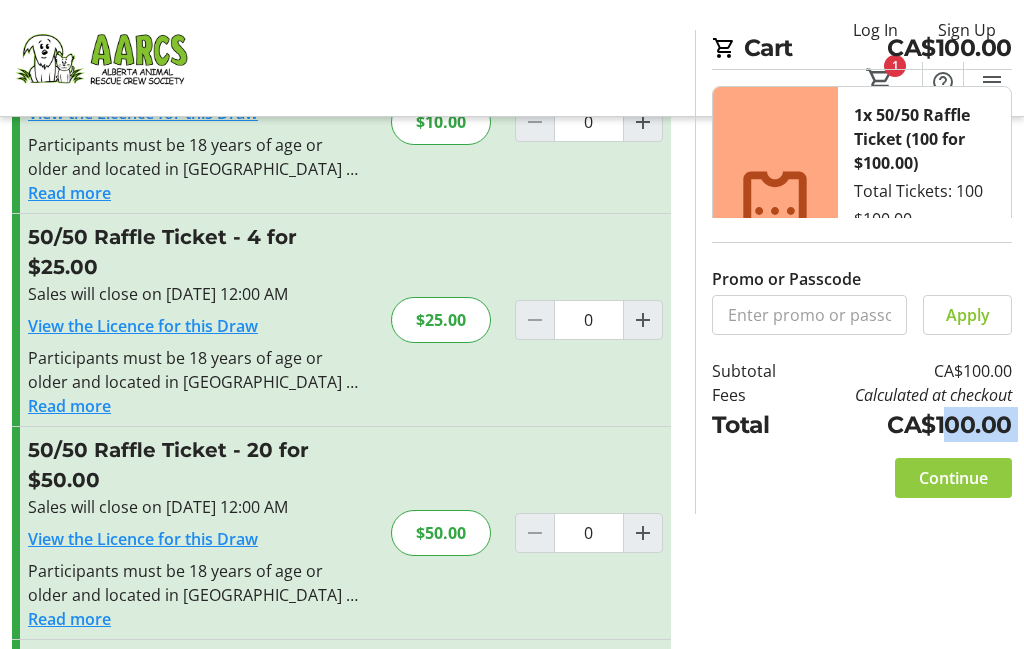 click on "Continue" 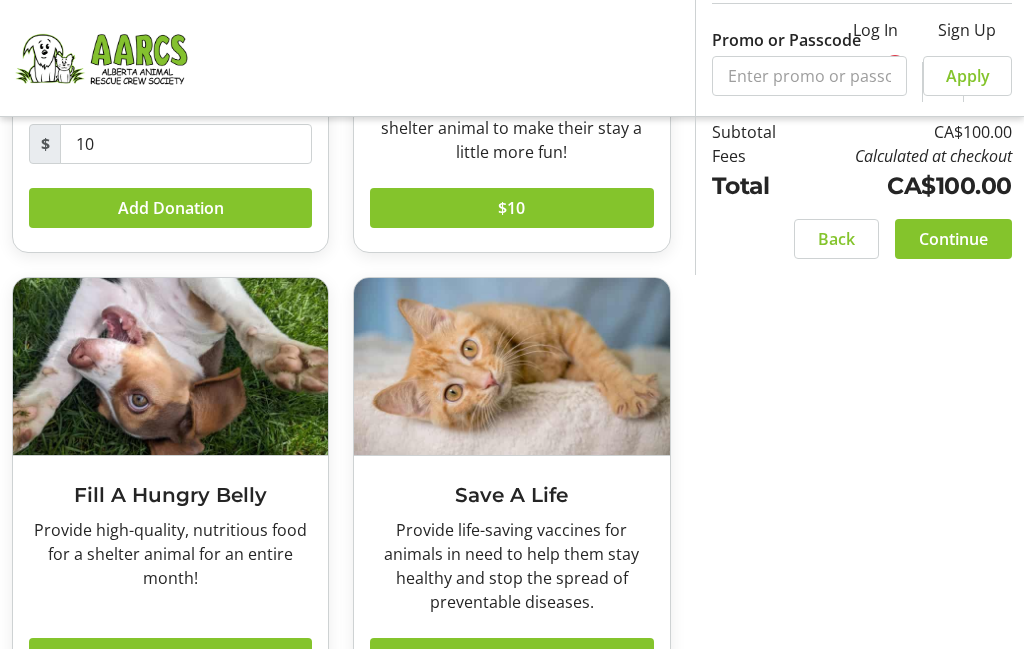 scroll, scrollTop: 451, scrollLeft: 0, axis: vertical 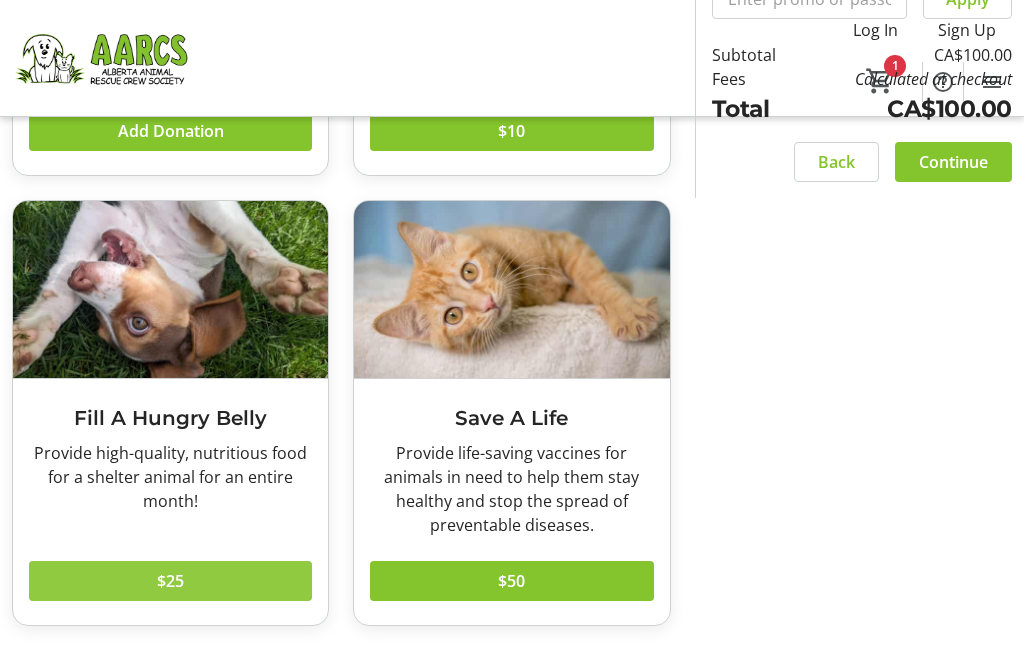 click on "$25" 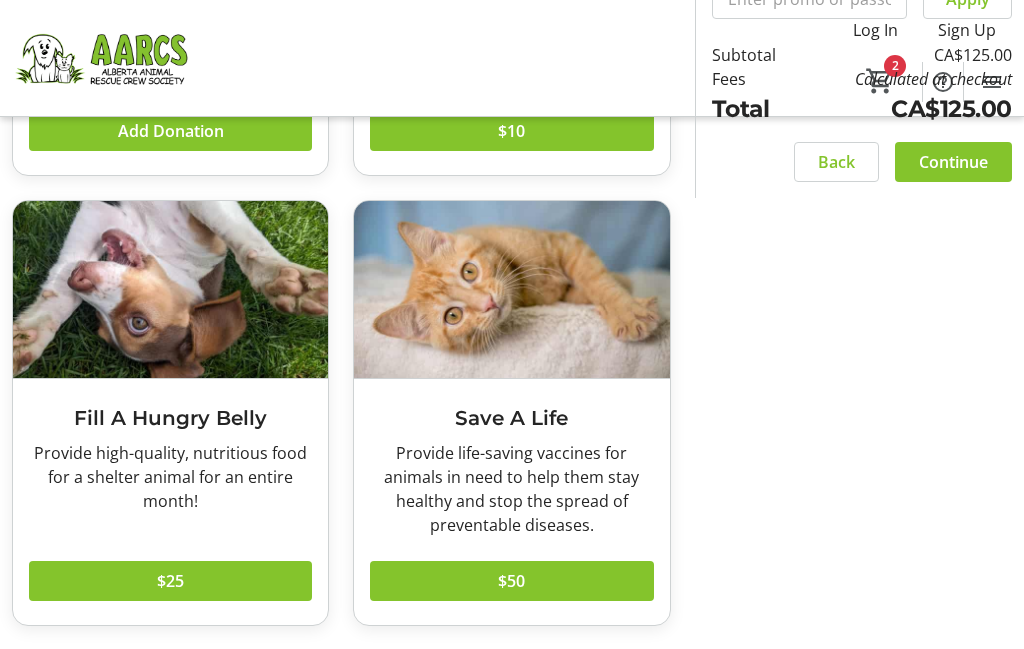 click 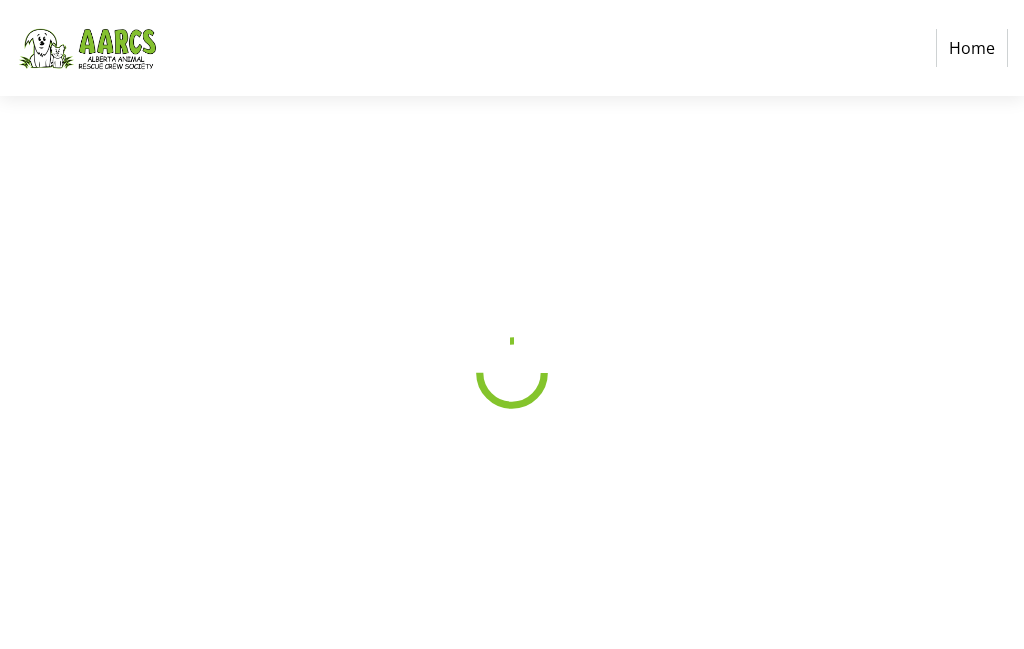 scroll, scrollTop: 0, scrollLeft: 0, axis: both 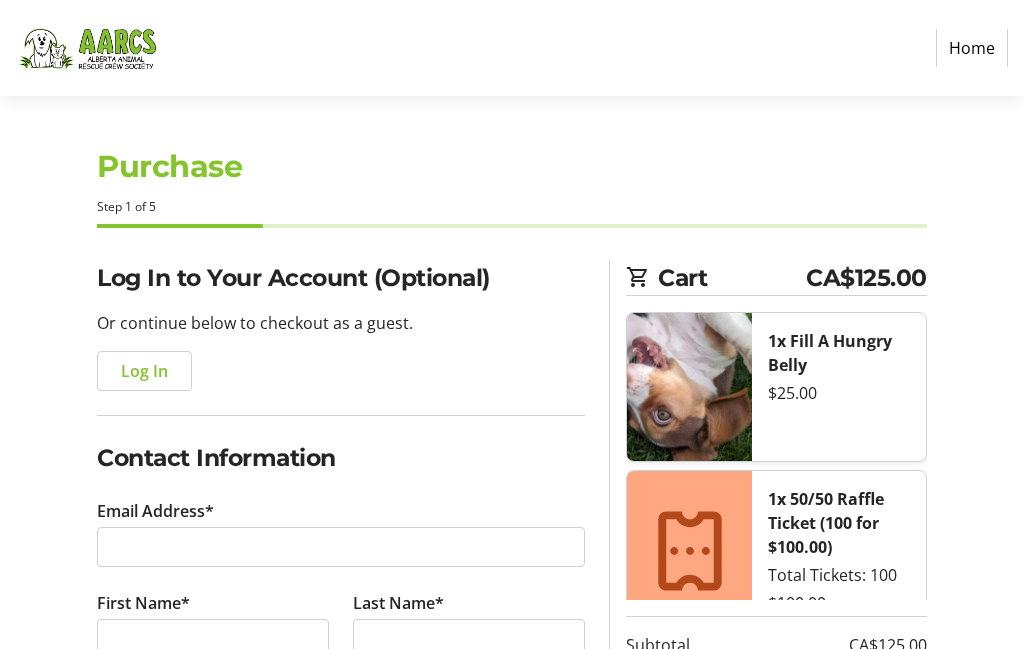 click on "Log In" 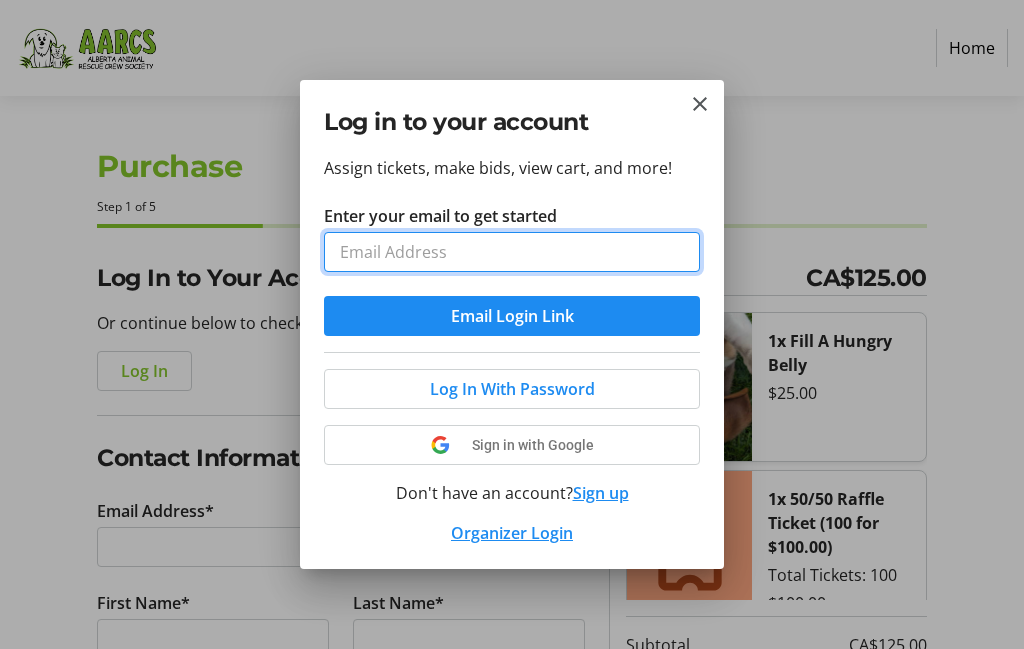 click on "Enter your email to get started" at bounding box center [512, 252] 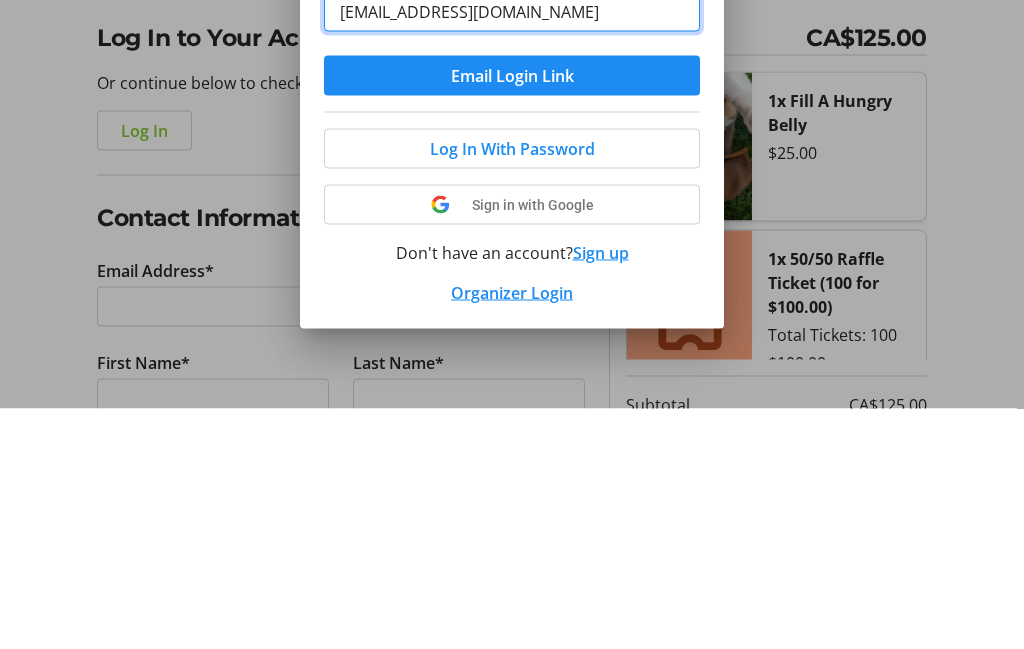 type on "[EMAIL_ADDRESS][DOMAIN_NAME]" 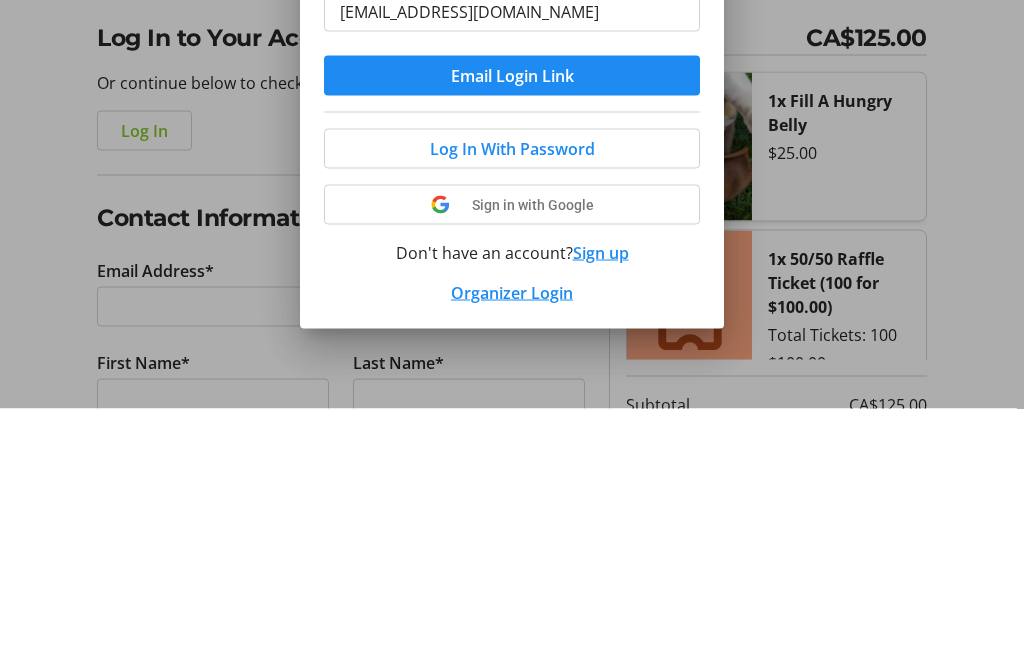 click on "Email Login Link" at bounding box center [512, 316] 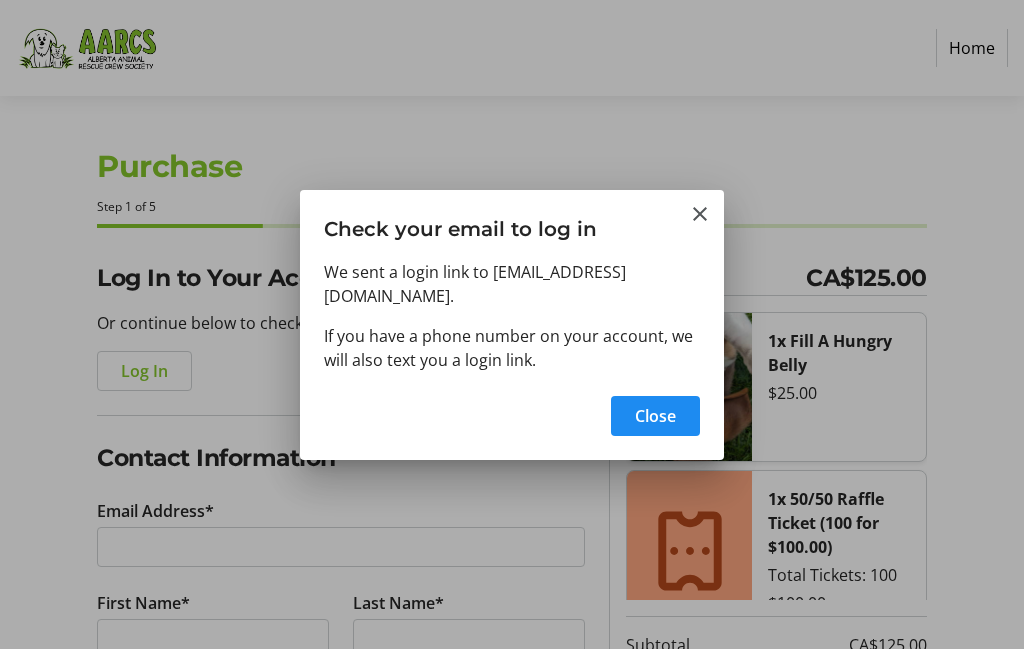 type on "[EMAIL_ADDRESS][DOMAIN_NAME]" 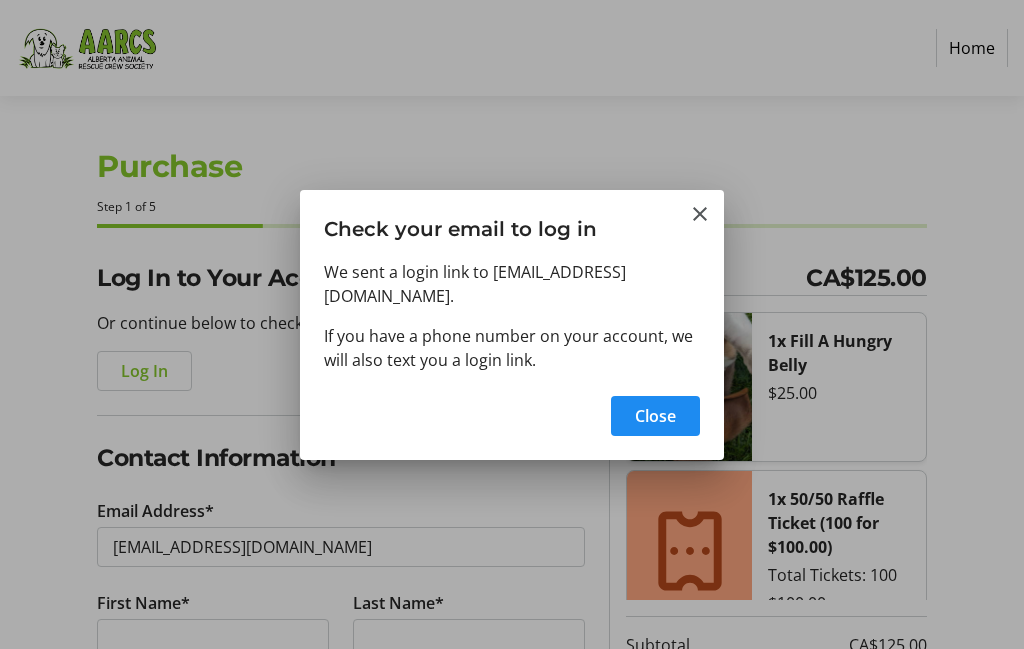 type on "[PERSON_NAME]" 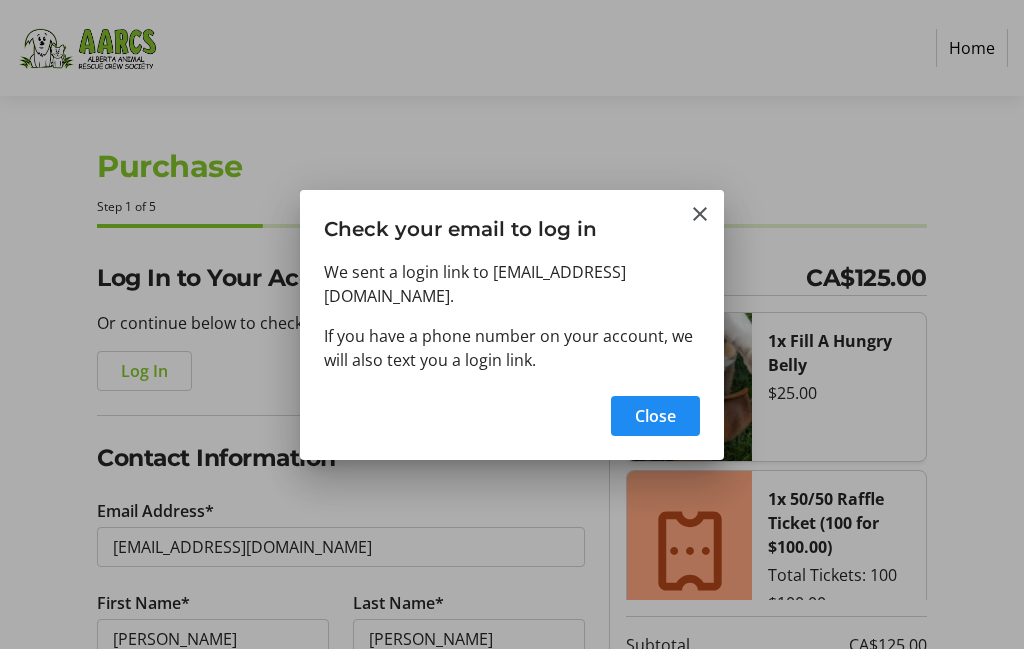radio on "true" 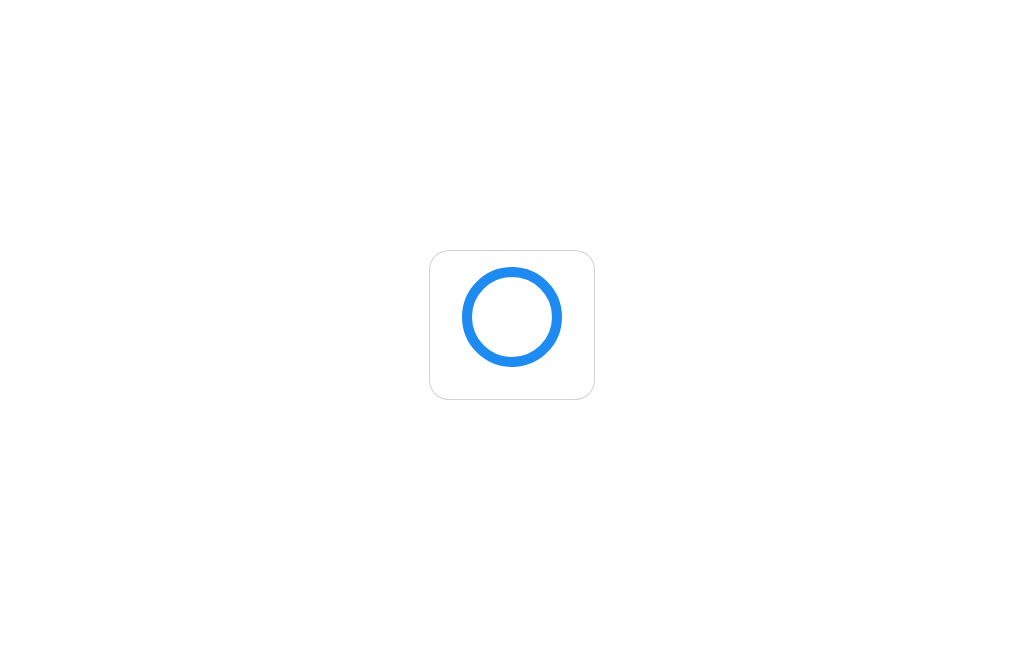 scroll, scrollTop: 0, scrollLeft: 0, axis: both 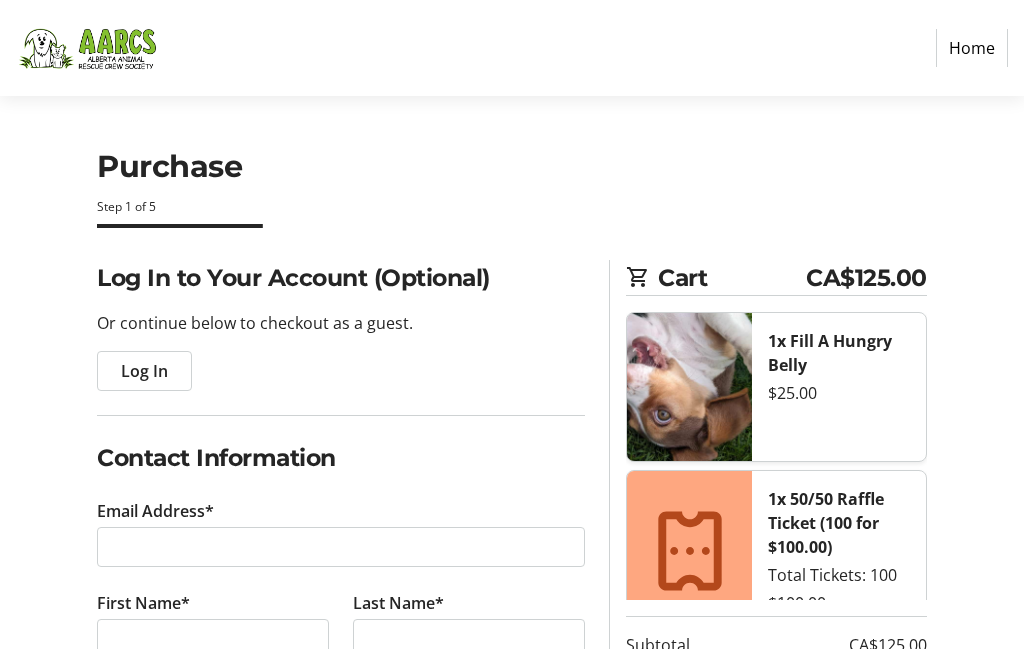 click on "Log In" 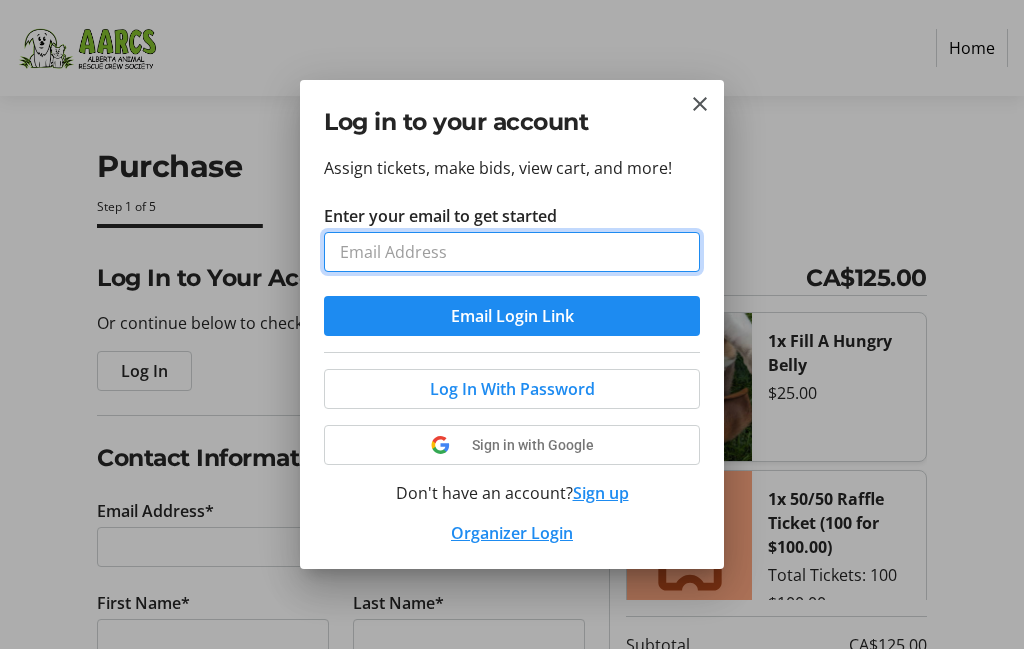 click on "Enter your email to get started" at bounding box center (512, 252) 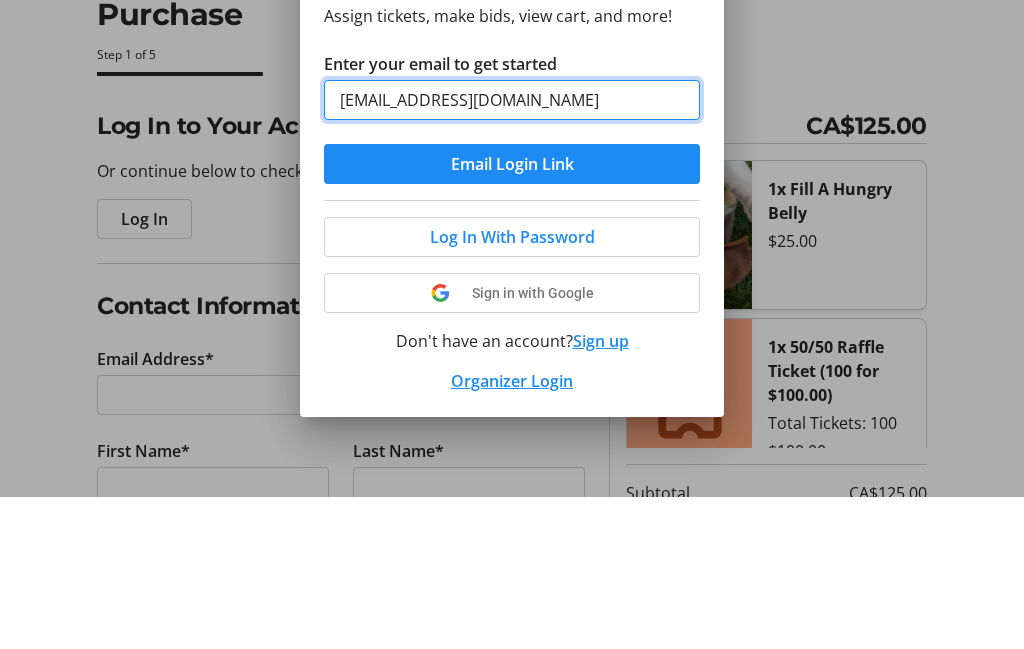 type on "[EMAIL_ADDRESS][DOMAIN_NAME]" 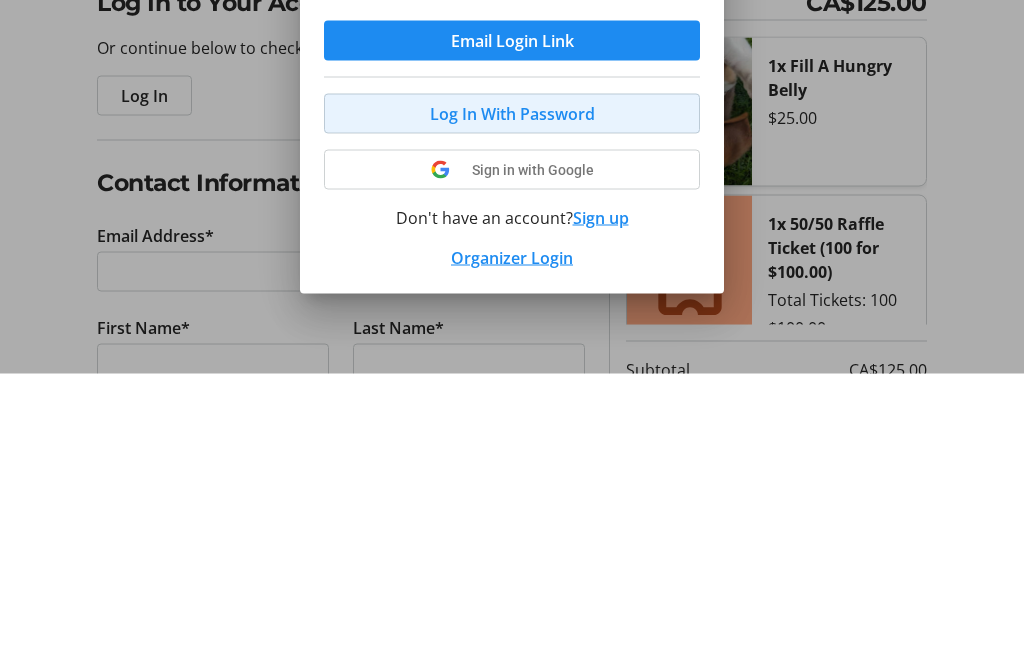 click on "Log In With Password" at bounding box center [512, 389] 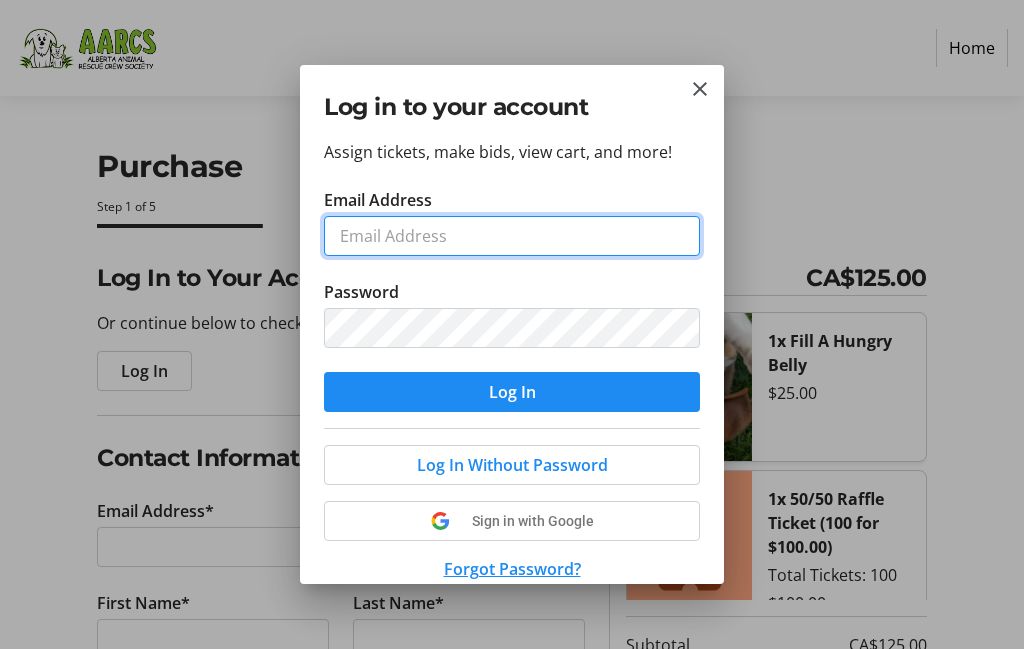 click on "Email Address" at bounding box center (512, 236) 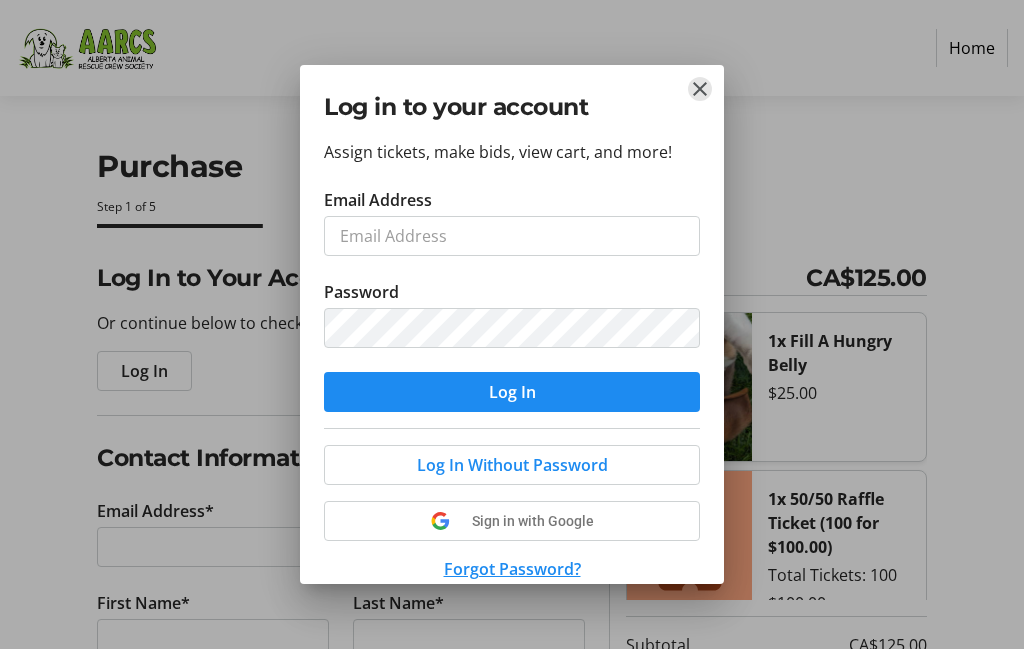click at bounding box center [700, 89] 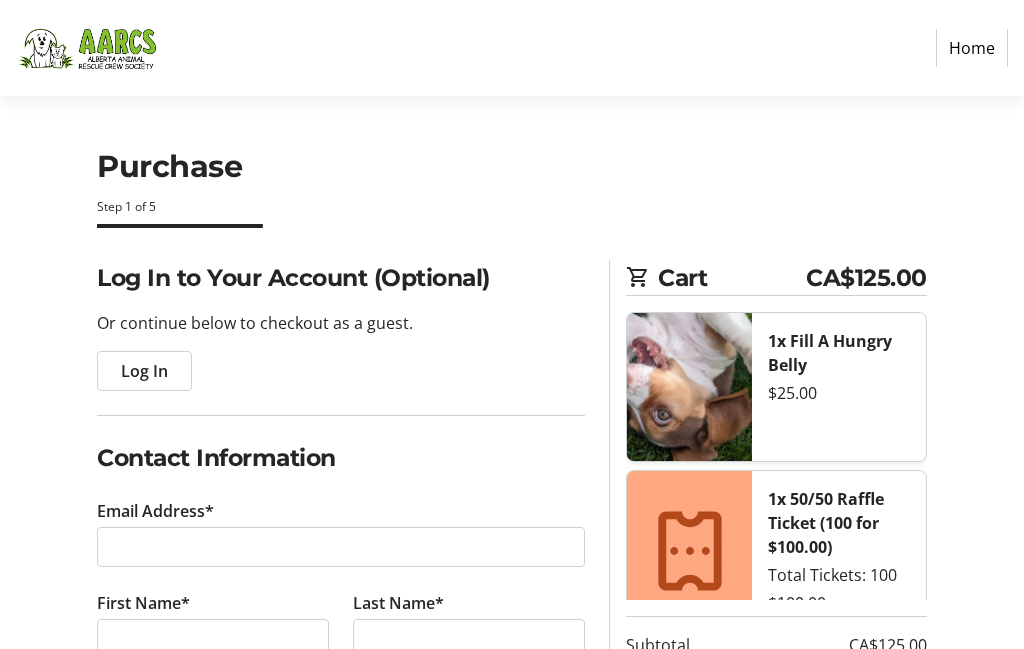 click on "Log In" 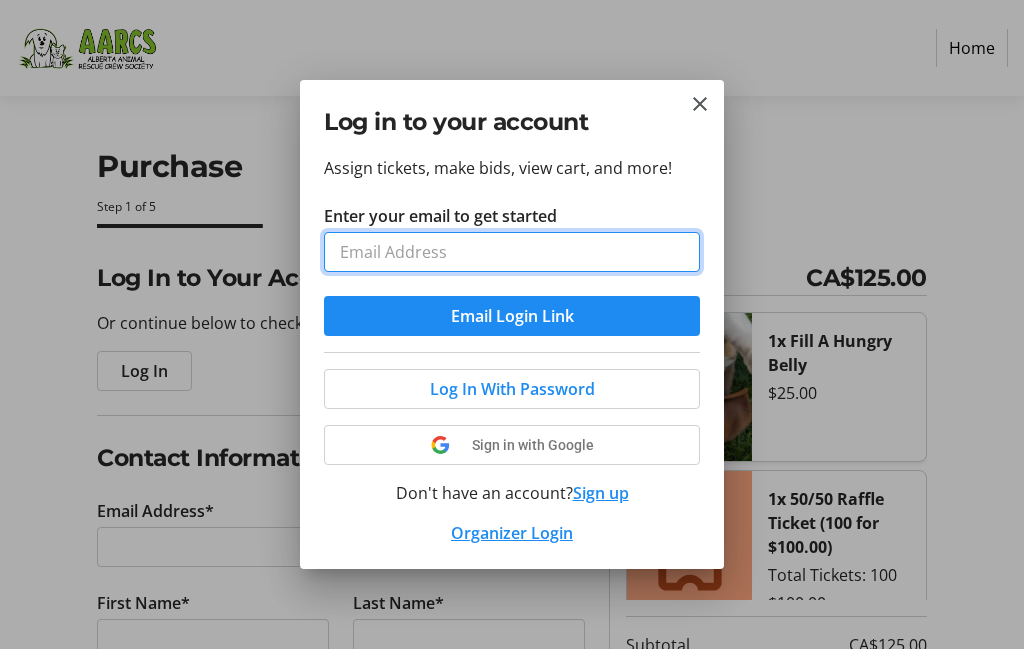 click on "Enter your email to get started" at bounding box center (512, 252) 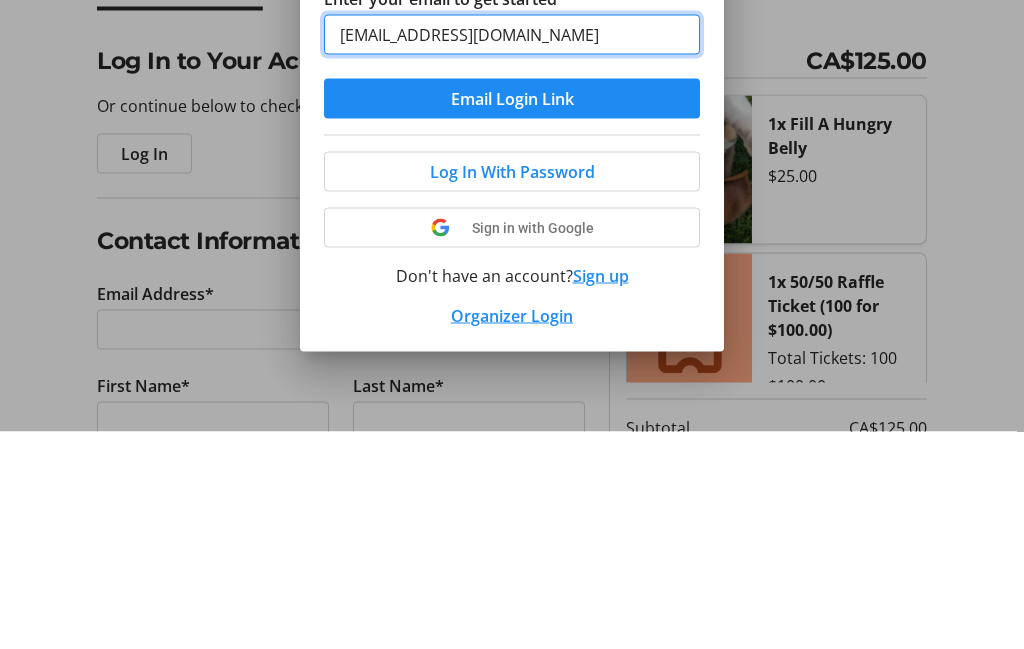 type on "[EMAIL_ADDRESS][DOMAIN_NAME]" 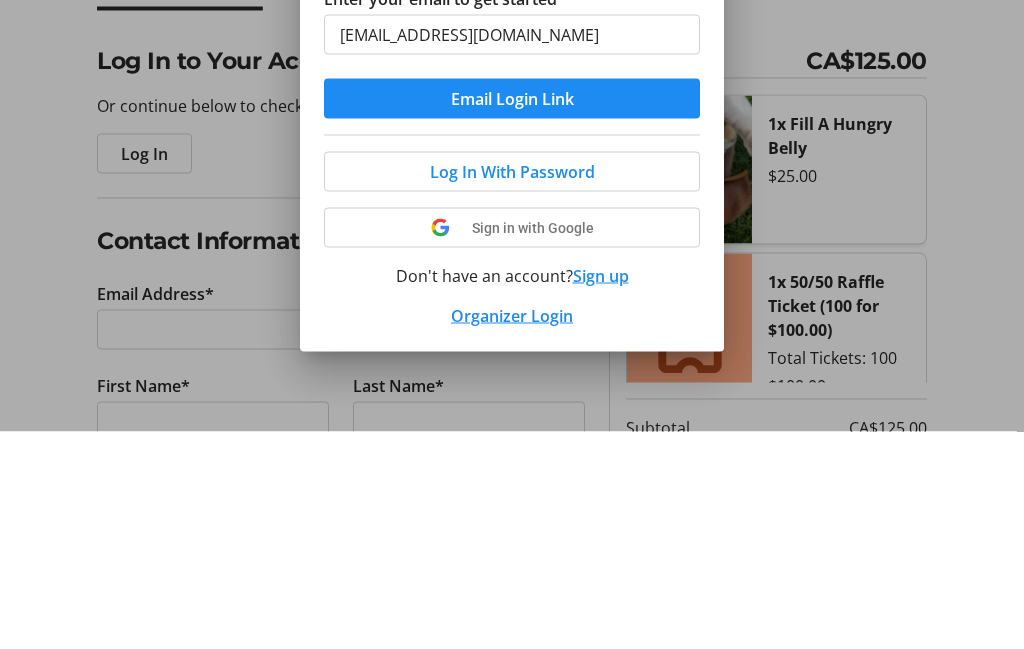 click on "Email Login Link" at bounding box center [512, 316] 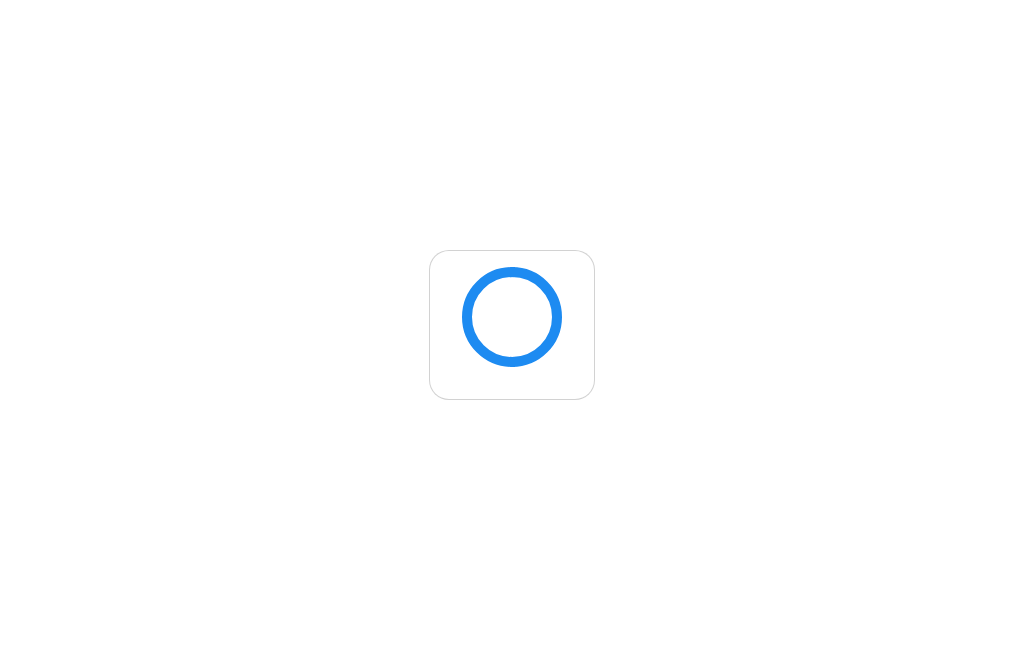 scroll, scrollTop: 0, scrollLeft: 0, axis: both 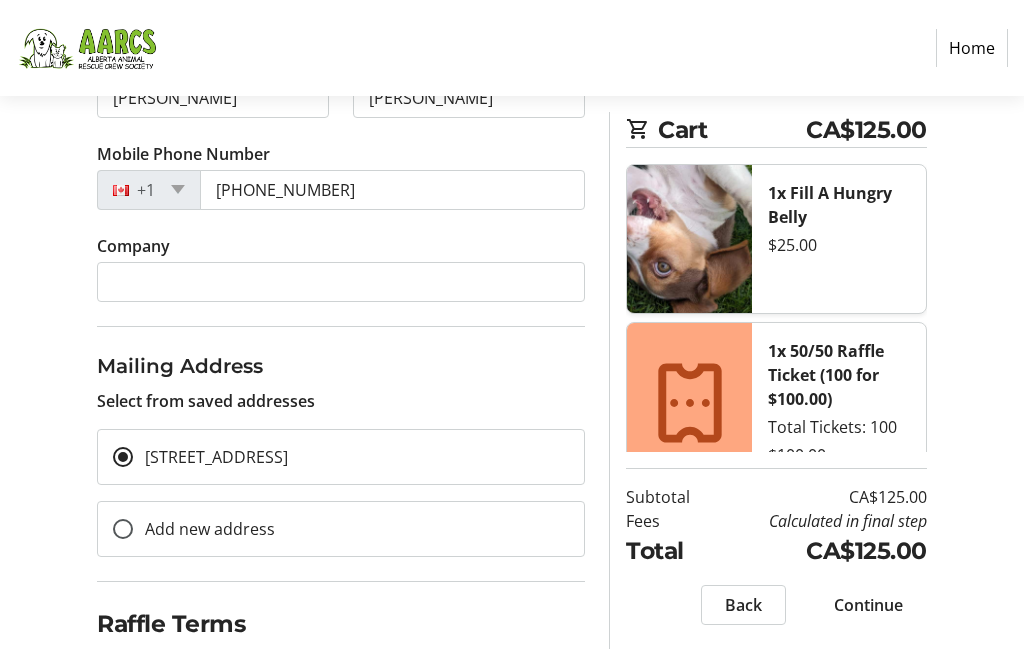 click at bounding box center [106, 669] 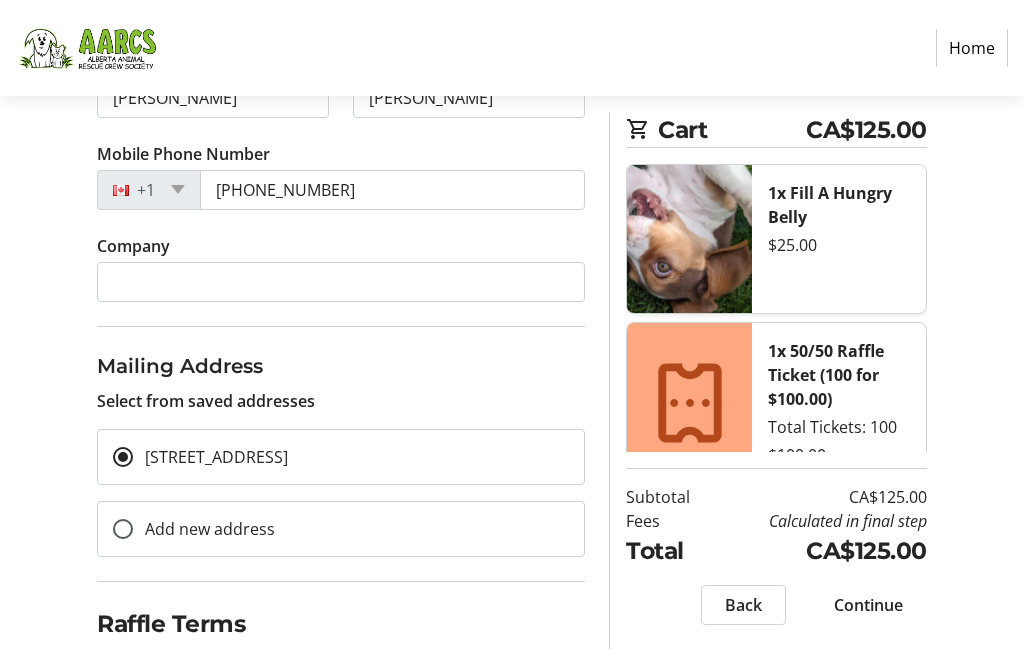 checkbox on "true" 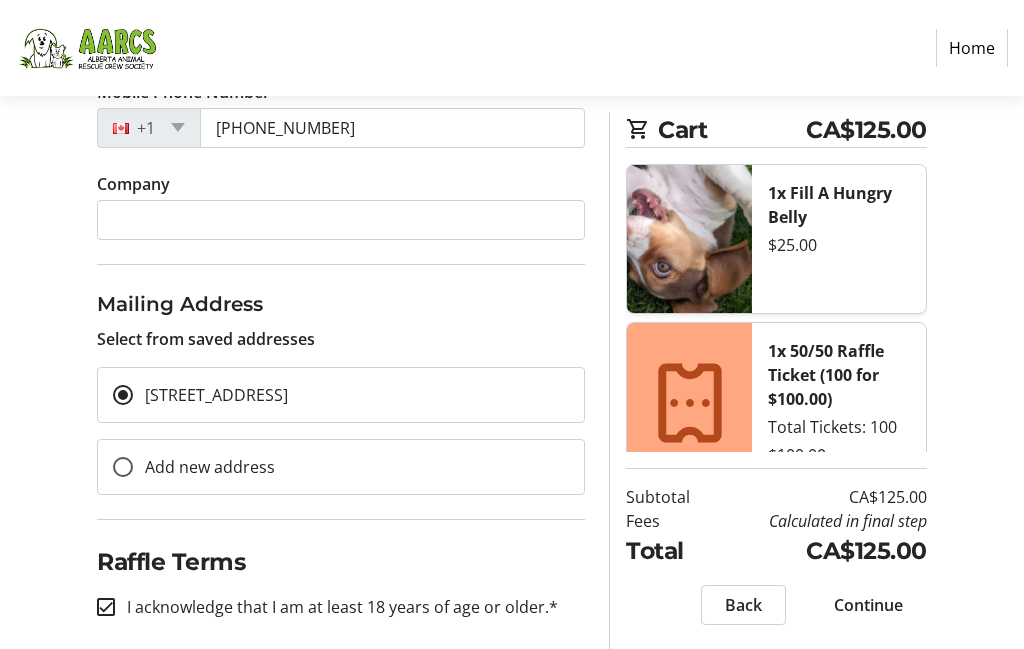 scroll, scrollTop: 385, scrollLeft: 0, axis: vertical 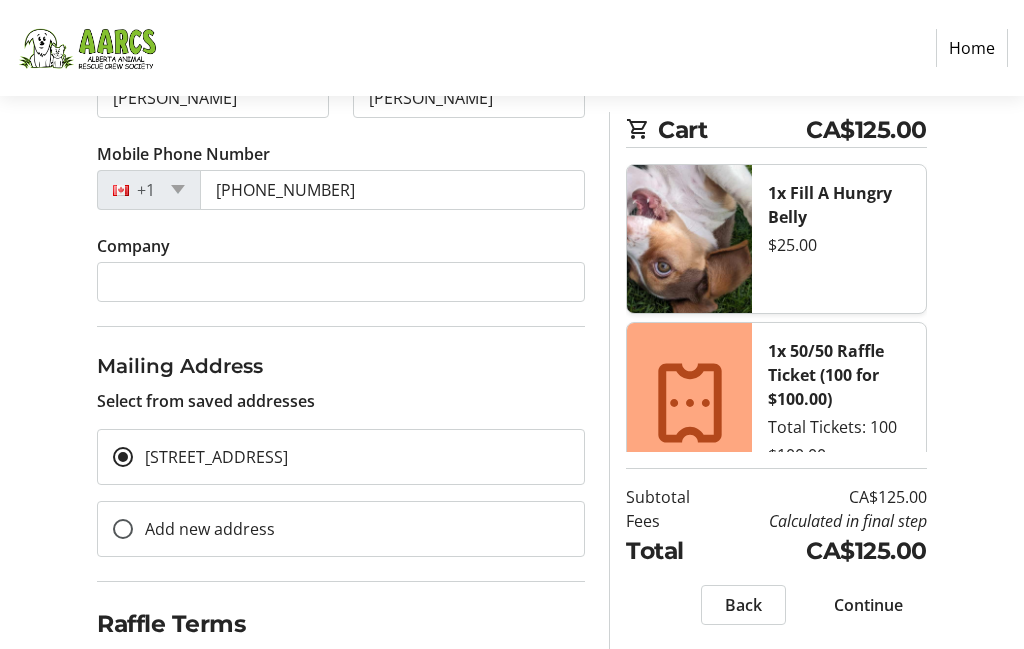 click on "Continue" 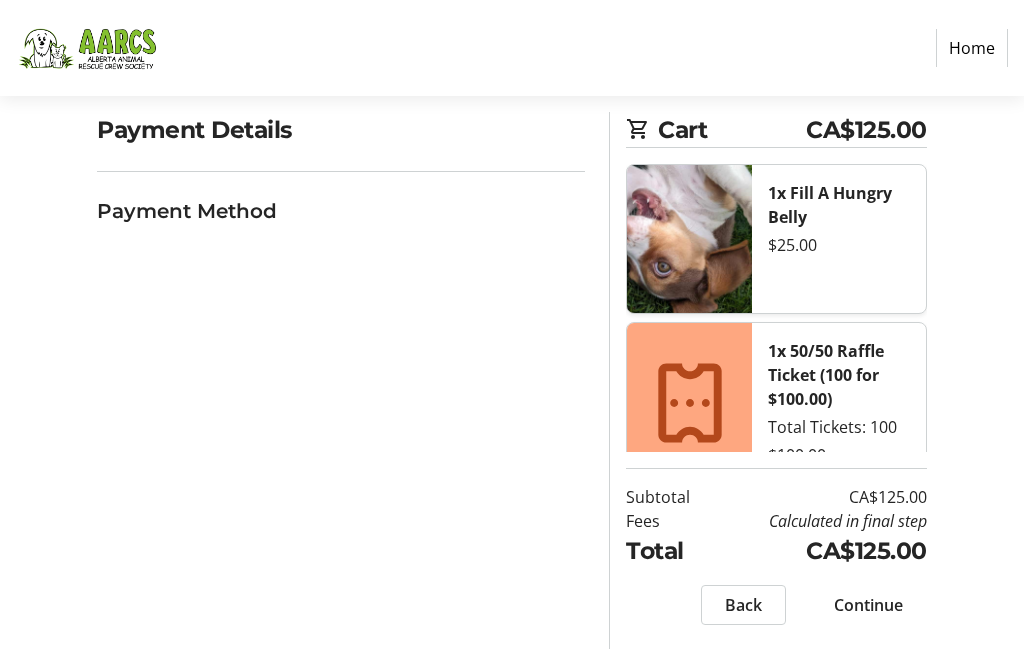 scroll, scrollTop: 0, scrollLeft: 0, axis: both 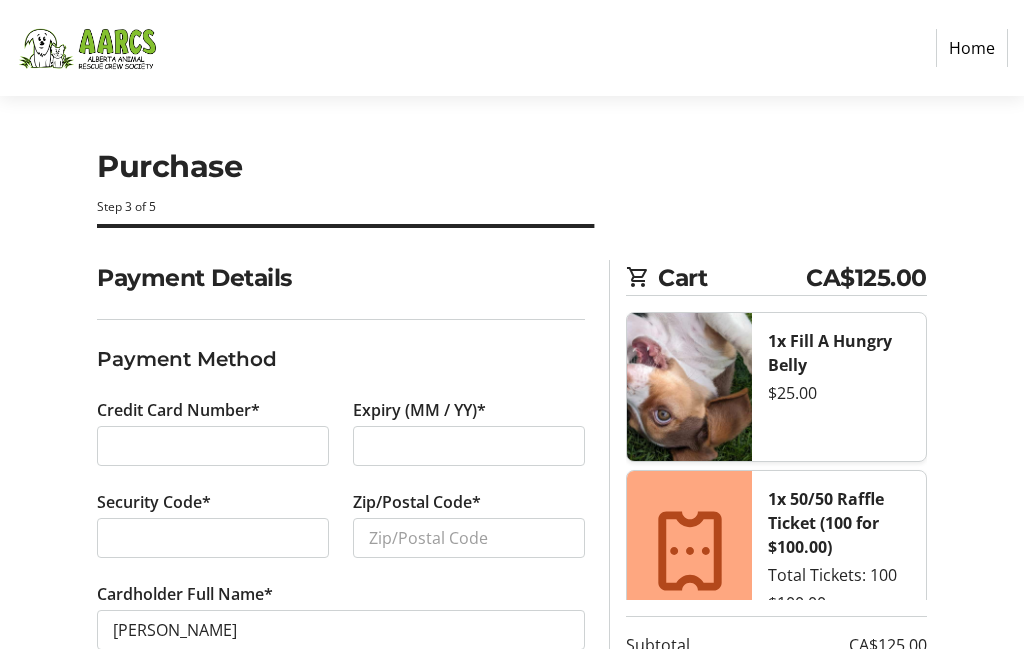click on "Credit Card Number*" 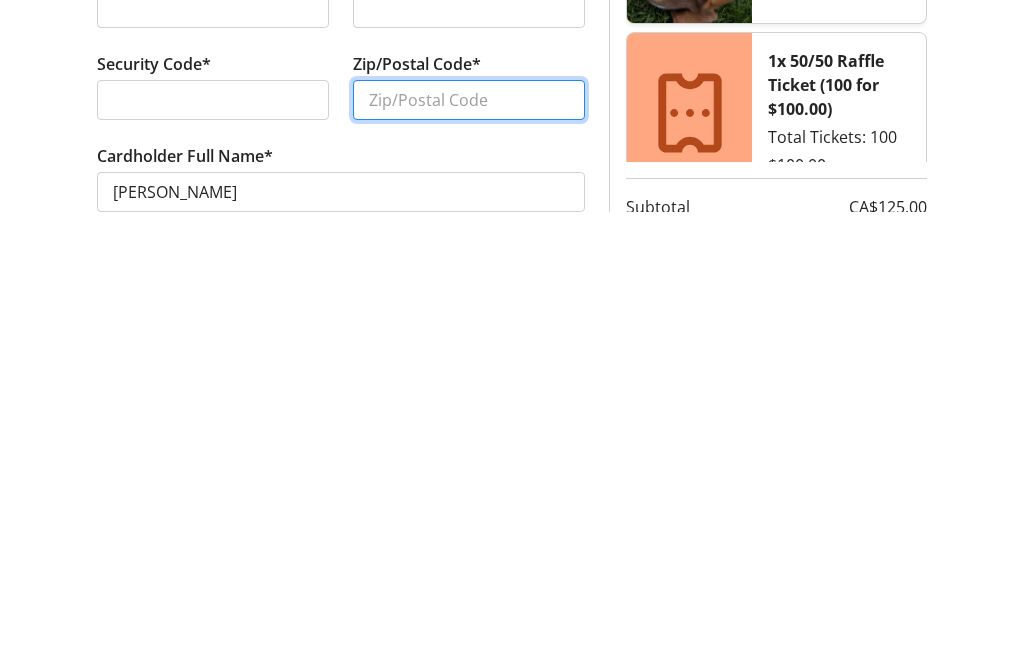 click on "Zip/Postal Code*" at bounding box center [469, 538] 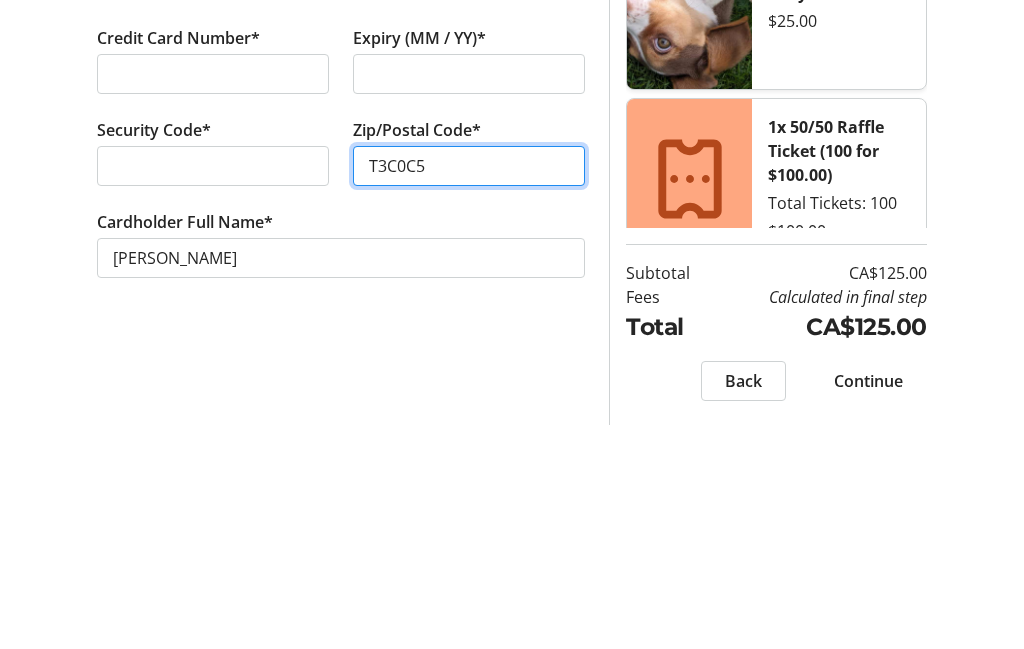 scroll, scrollTop: 176, scrollLeft: 0, axis: vertical 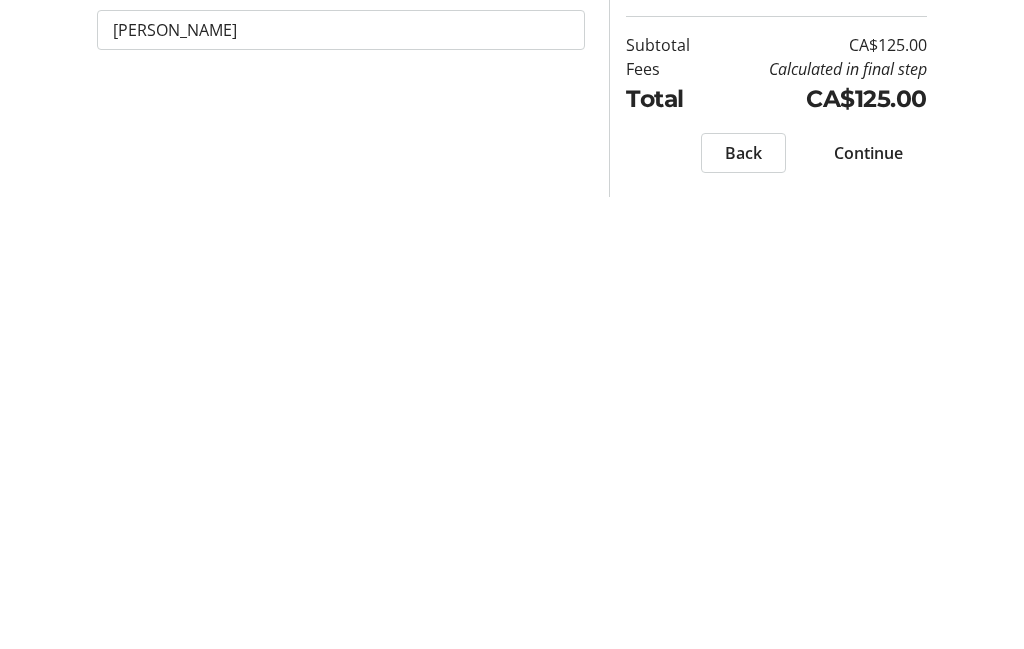 type on "T3C0C5" 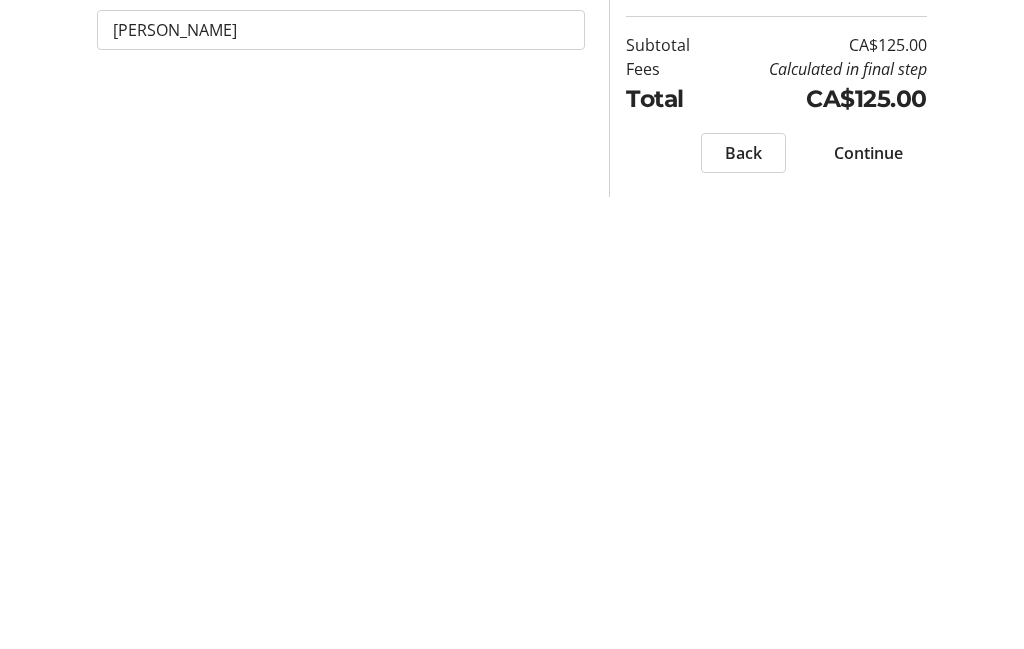 click on "Continue" 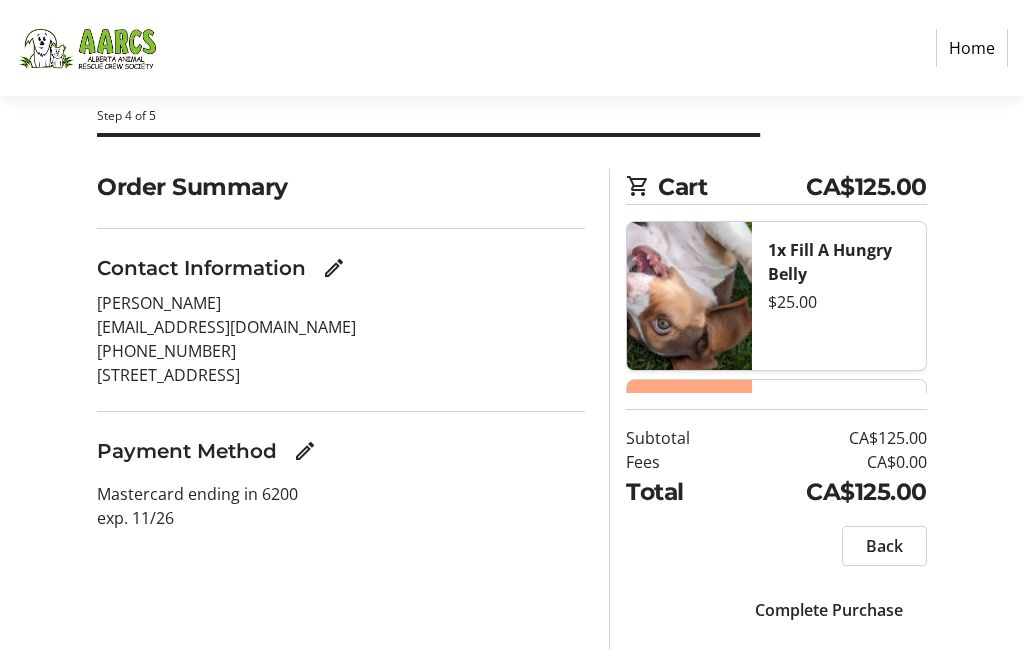 scroll, scrollTop: 147, scrollLeft: 0, axis: vertical 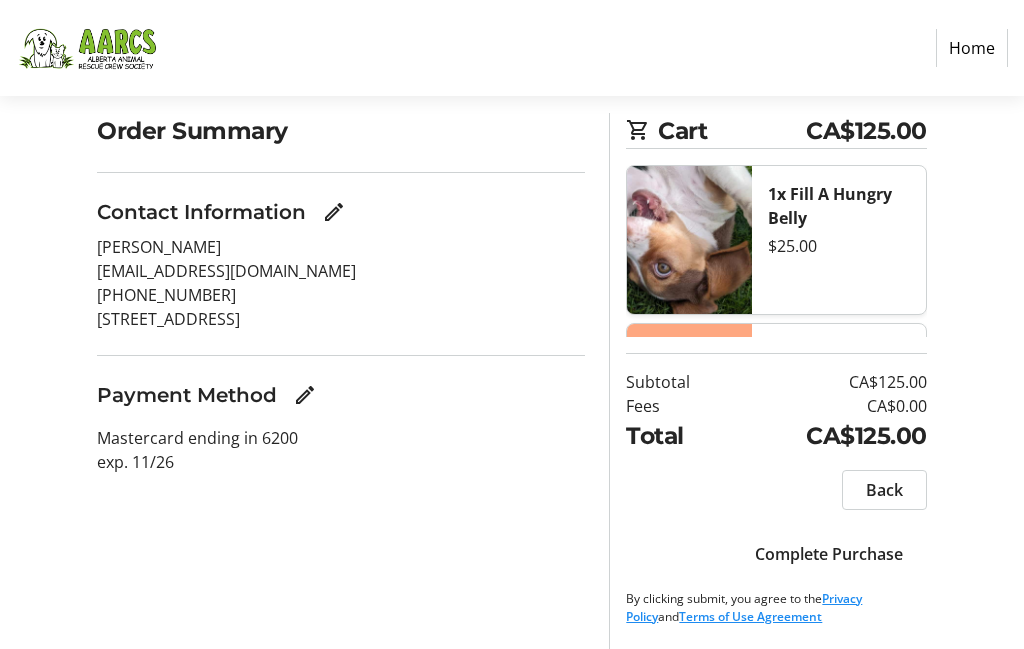 click on "Complete Purchase" 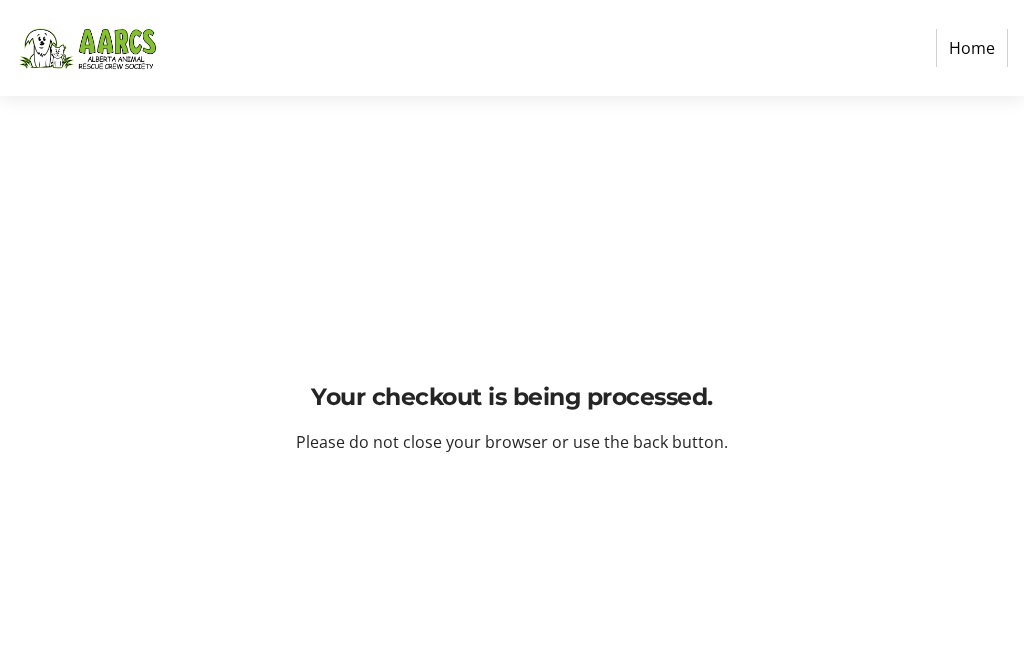 scroll, scrollTop: 0, scrollLeft: 0, axis: both 